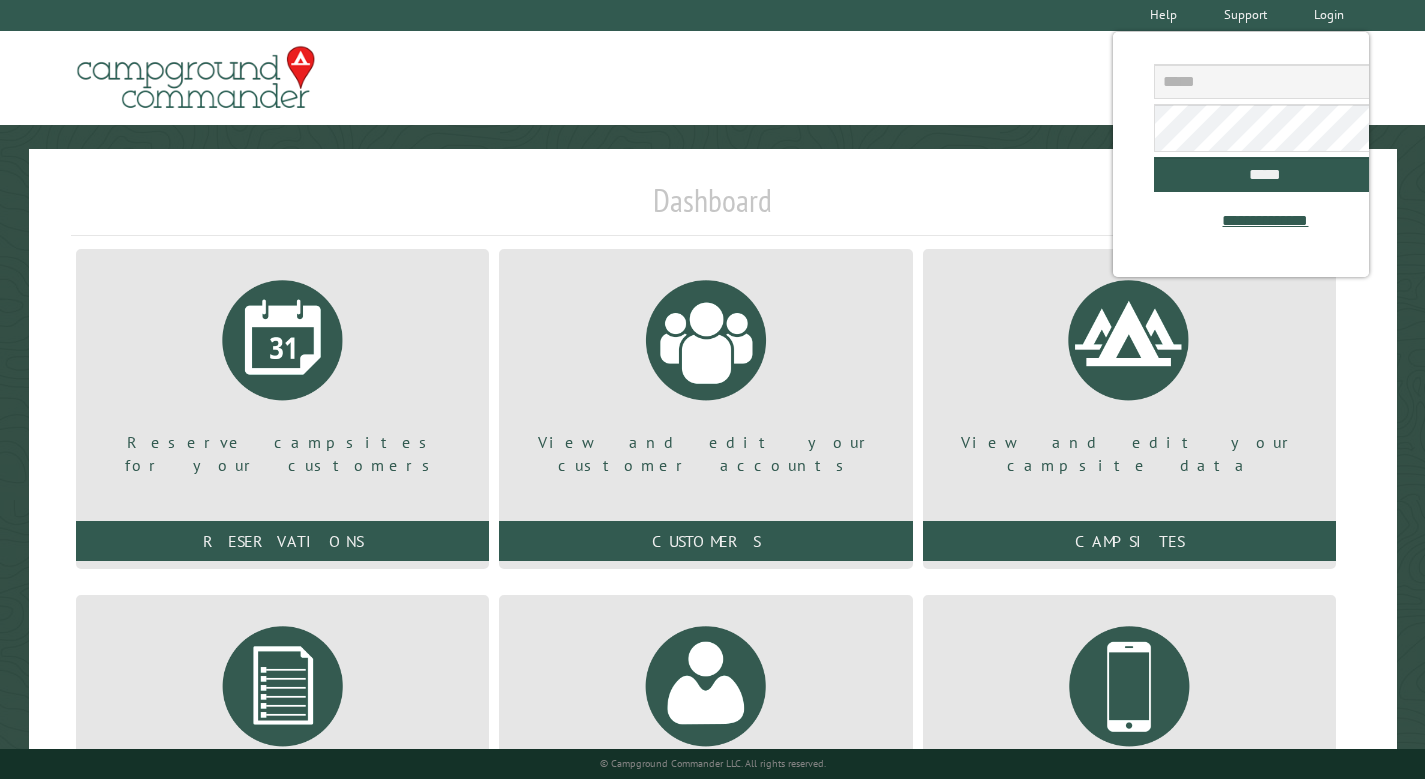 scroll, scrollTop: 0, scrollLeft: 0, axis: both 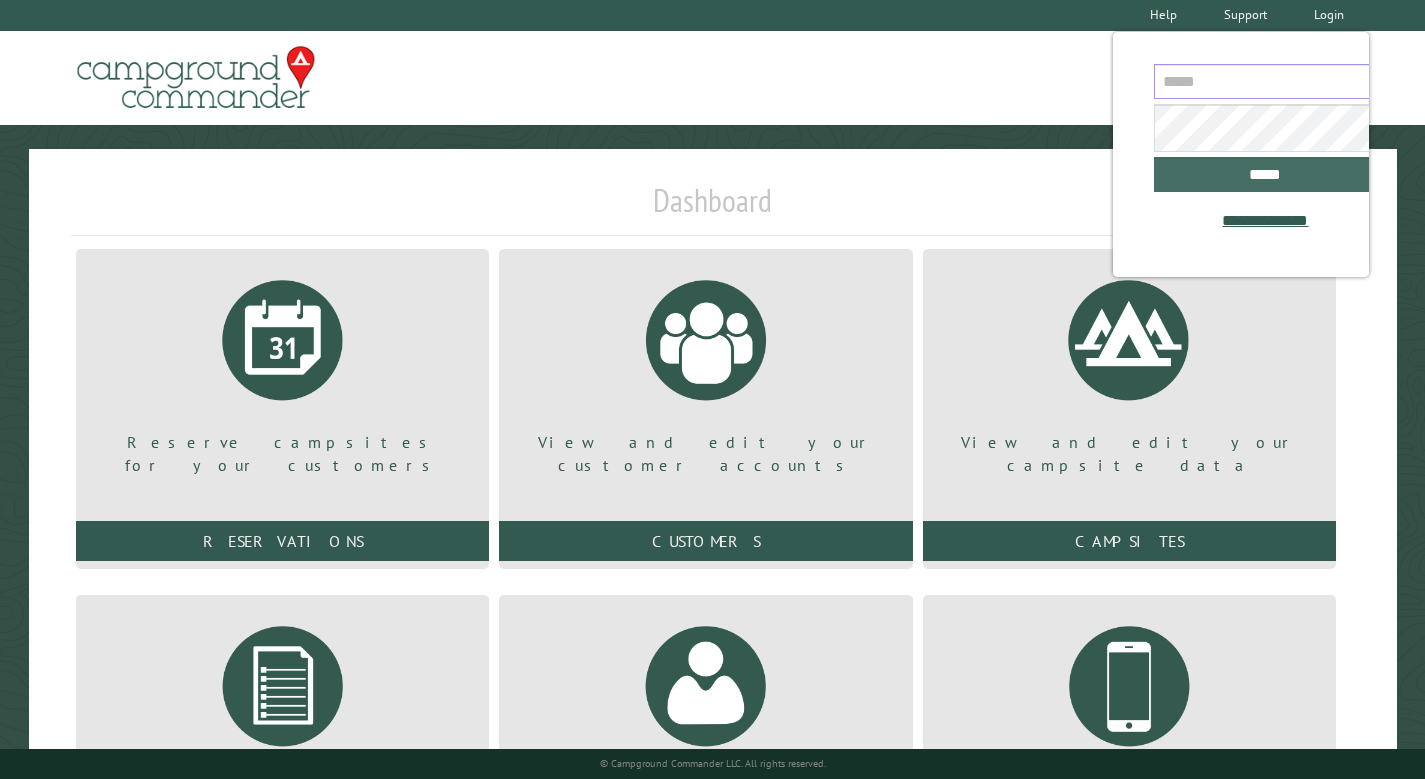 type on "**********" 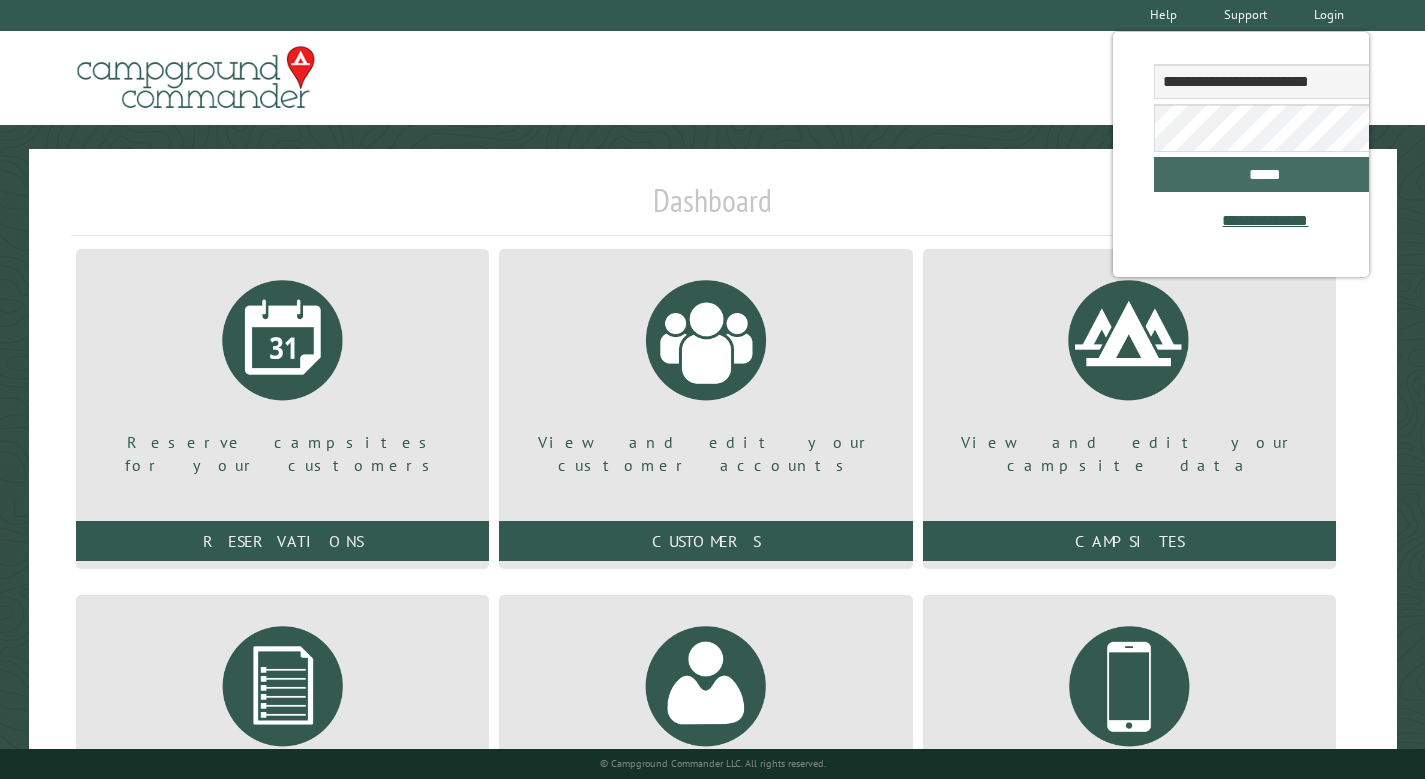 click on "*****" at bounding box center [1265, 174] 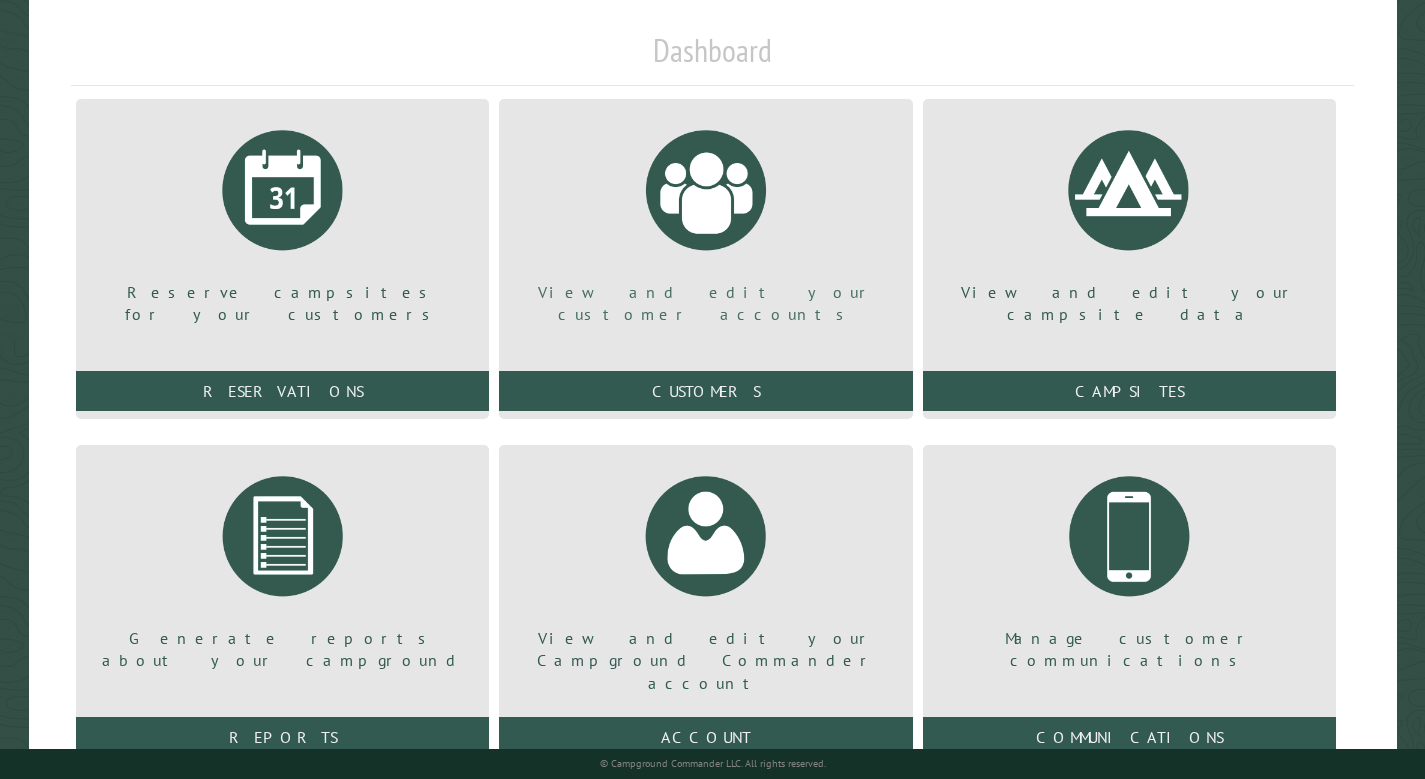 scroll, scrollTop: 308, scrollLeft: 0, axis: vertical 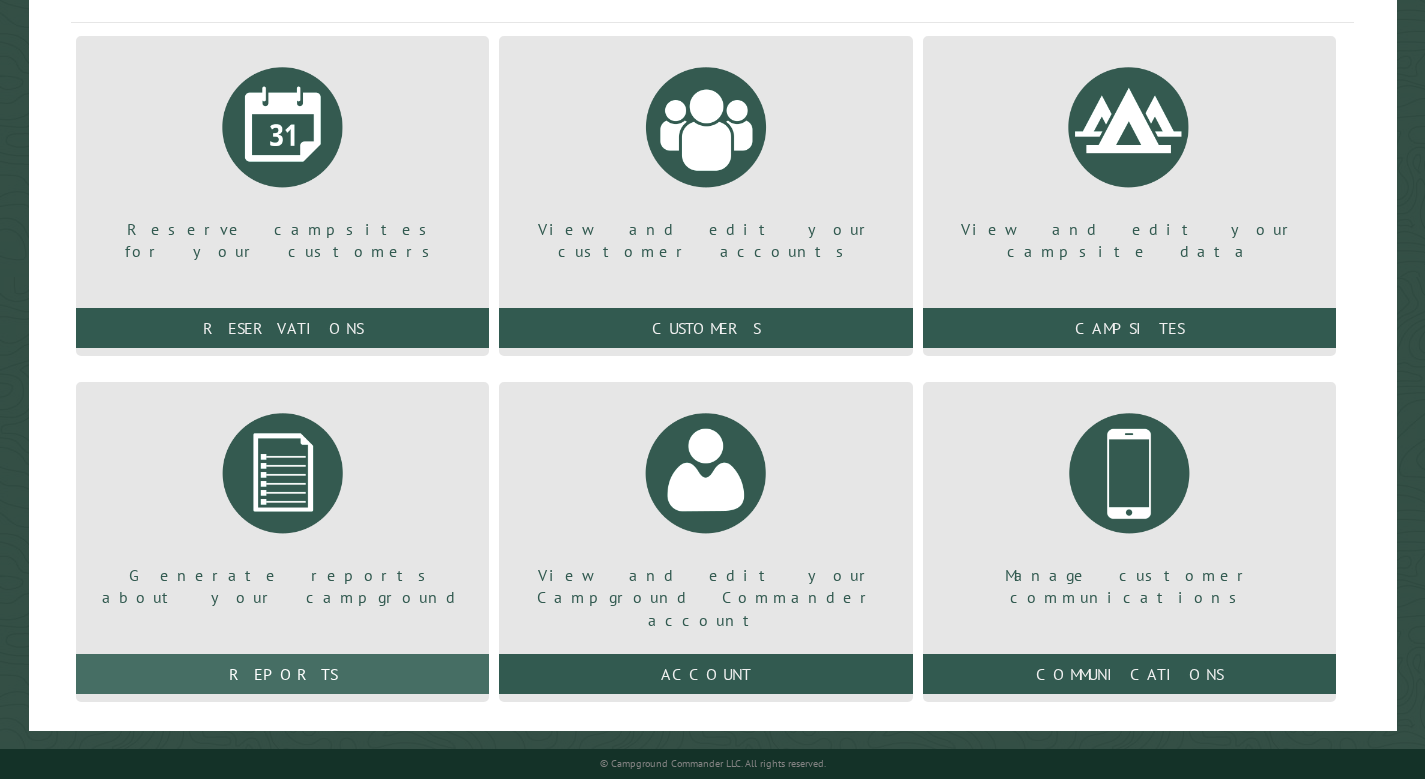 click on "Reports" at bounding box center (282, 674) 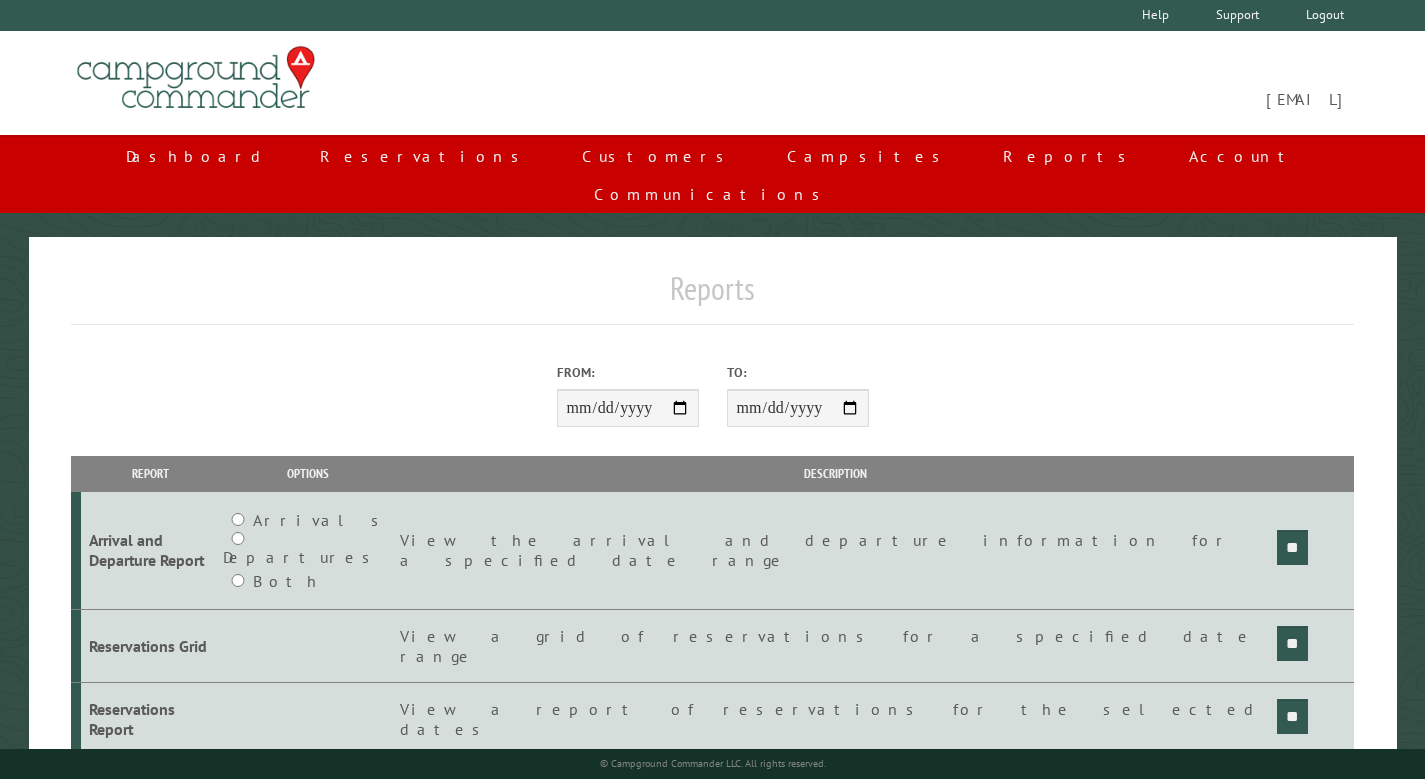 scroll, scrollTop: 0, scrollLeft: 0, axis: both 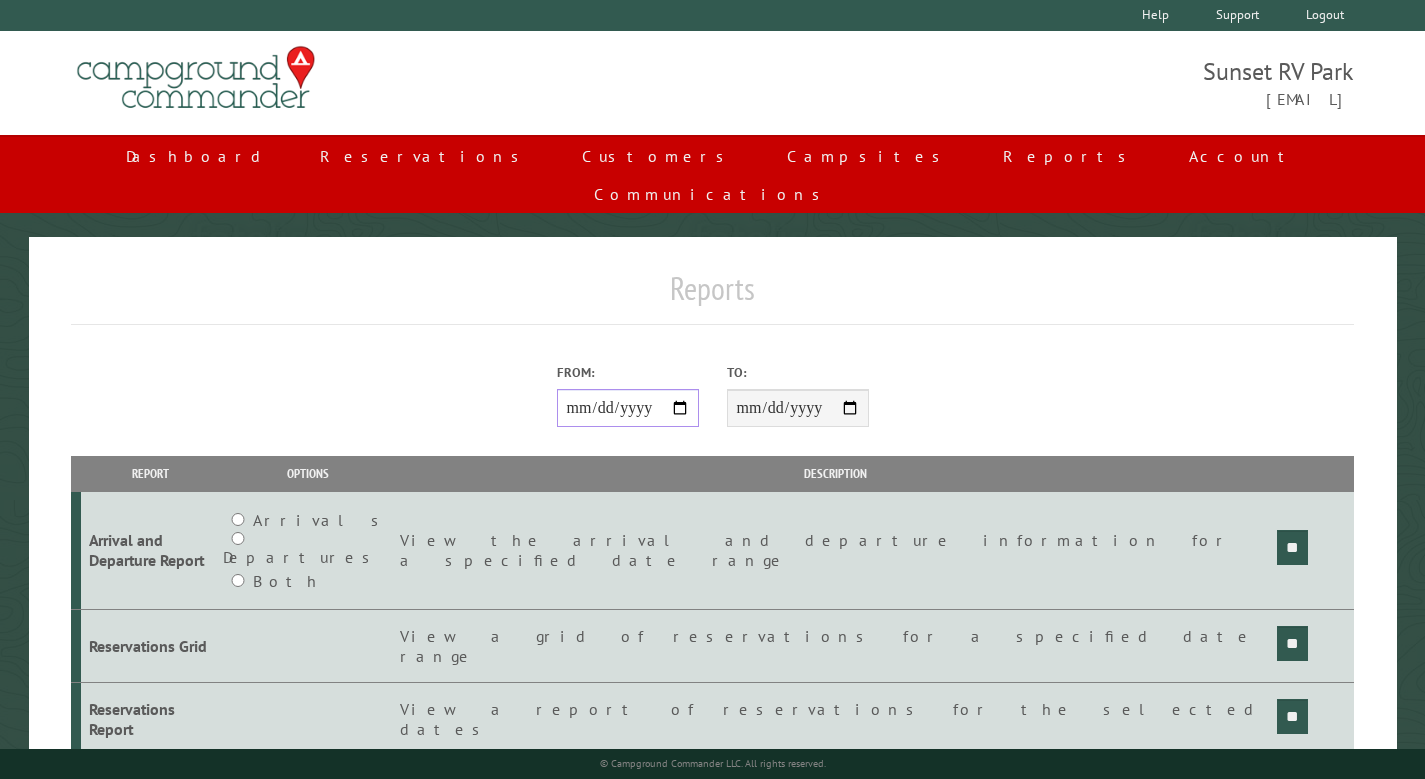 click on "From:" at bounding box center (628, 408) 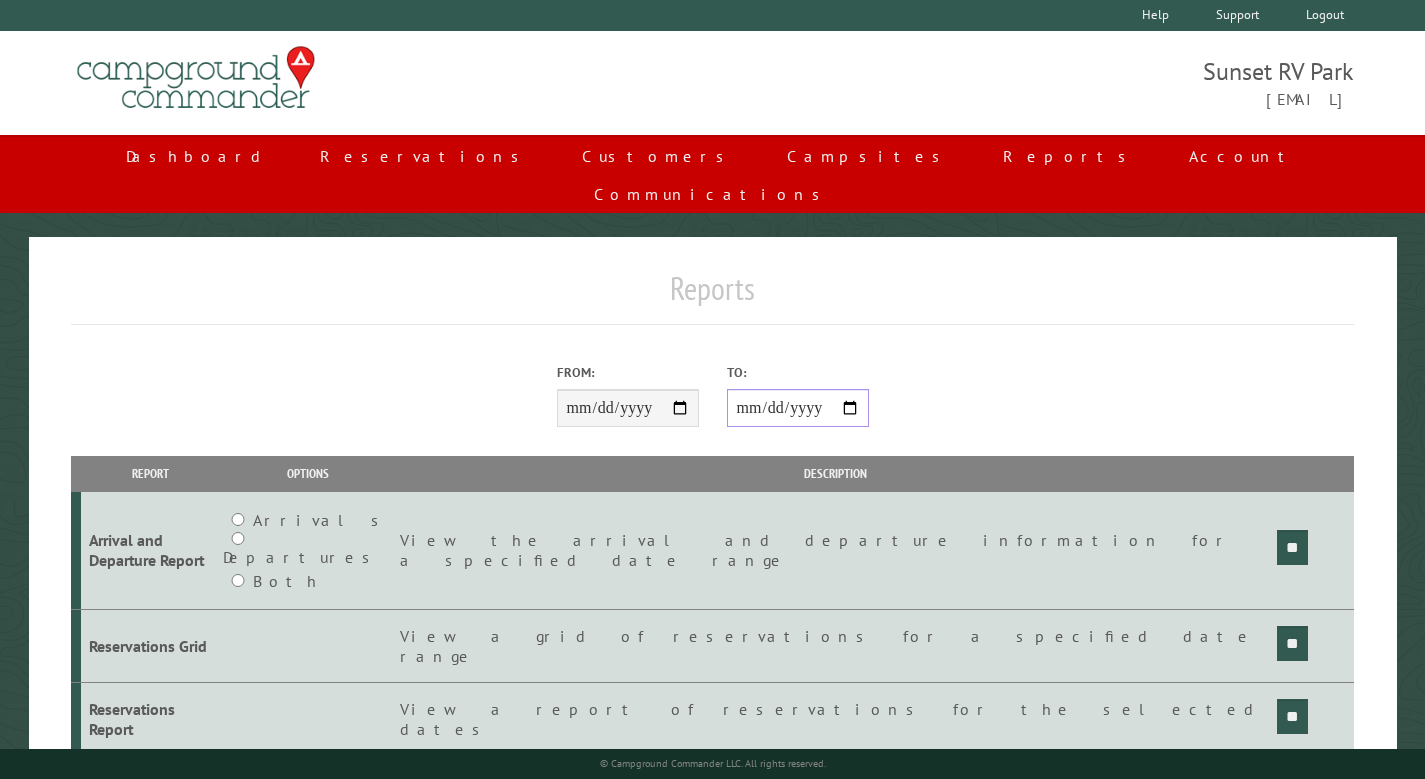 click on "**********" at bounding box center [798, 408] 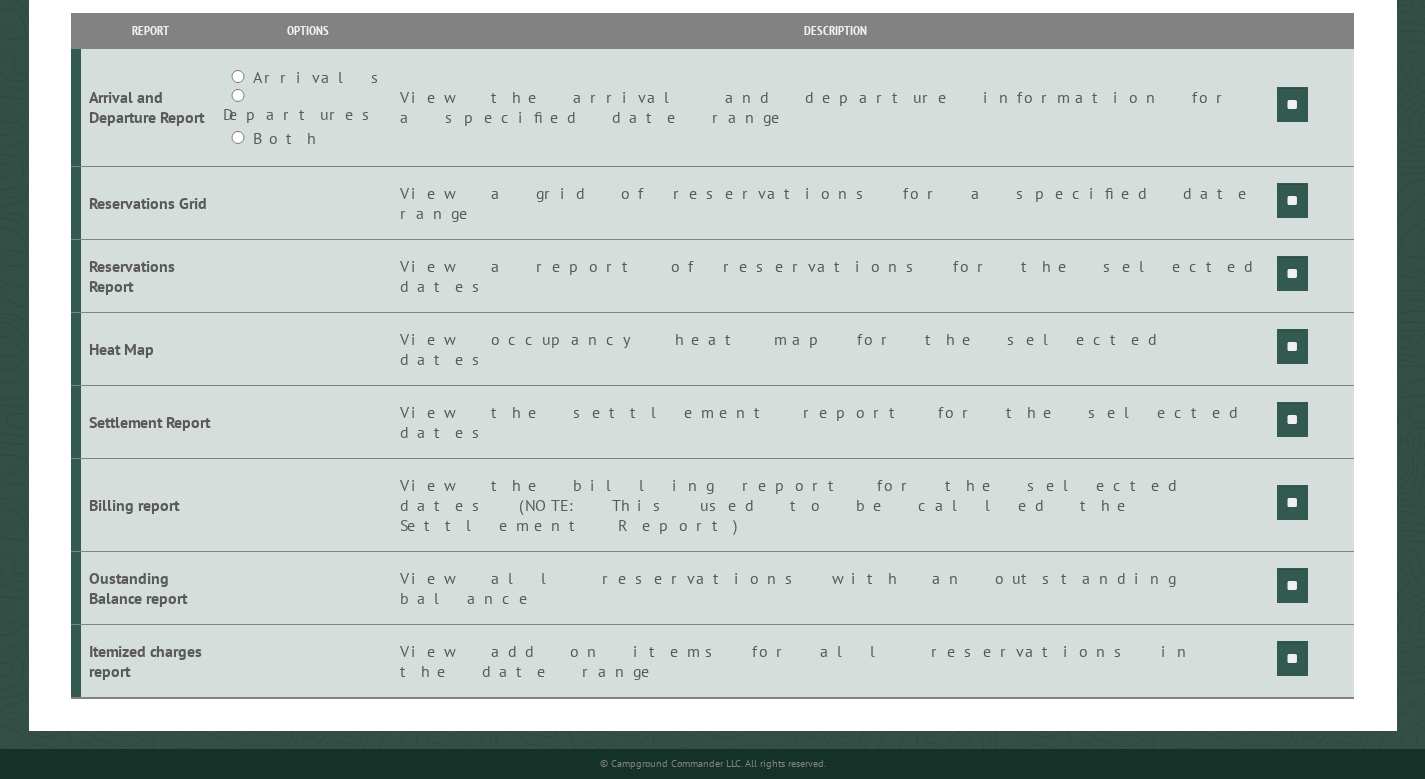 scroll, scrollTop: 620, scrollLeft: 0, axis: vertical 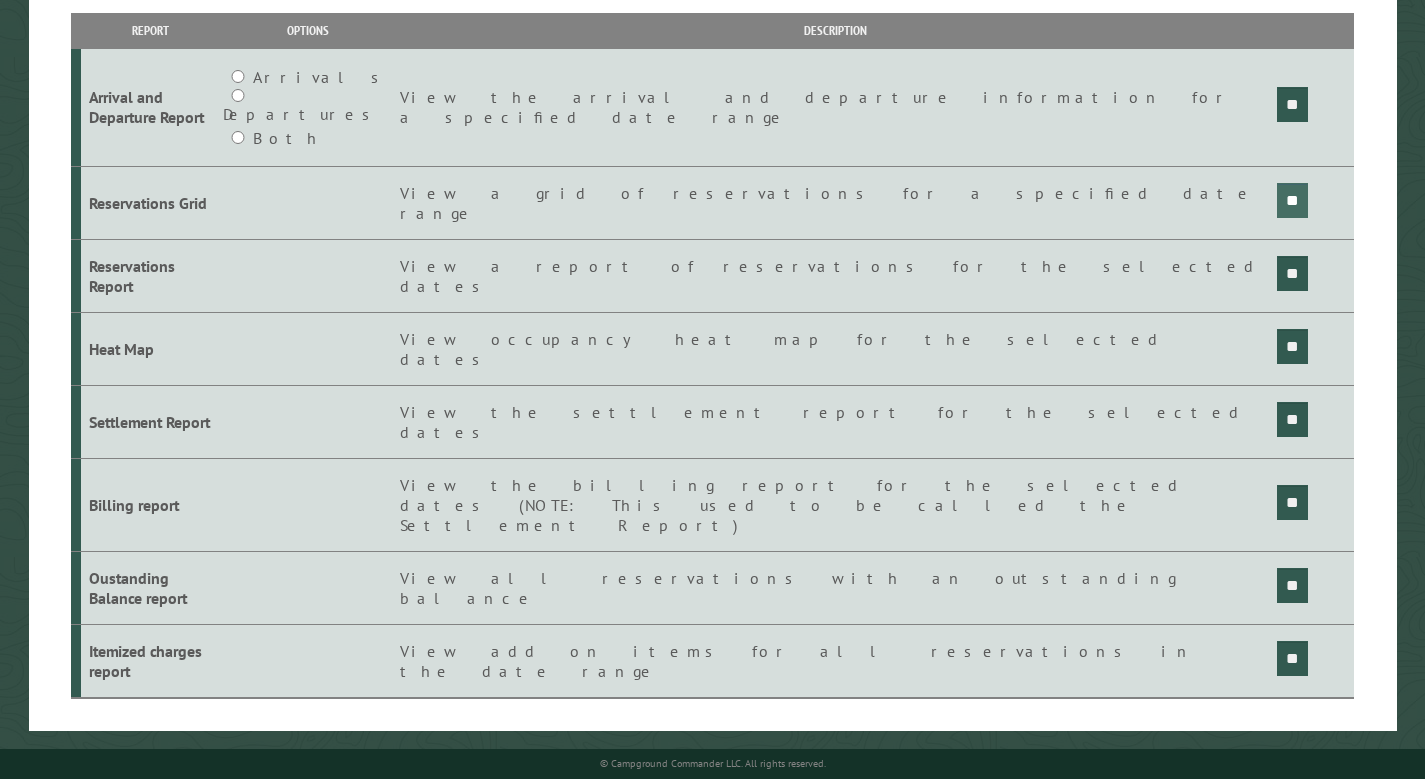 click on "**" at bounding box center [1292, 104] 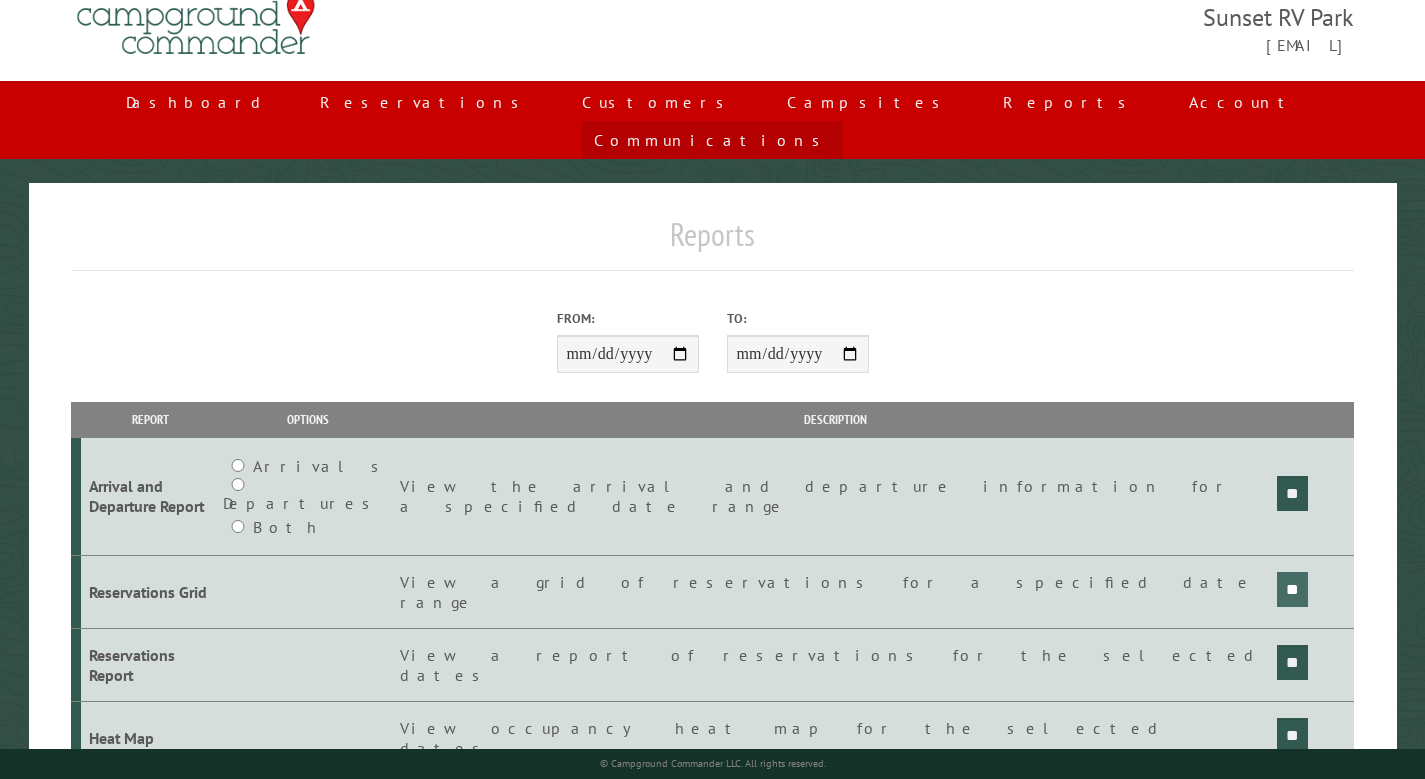 scroll, scrollTop: 0, scrollLeft: 0, axis: both 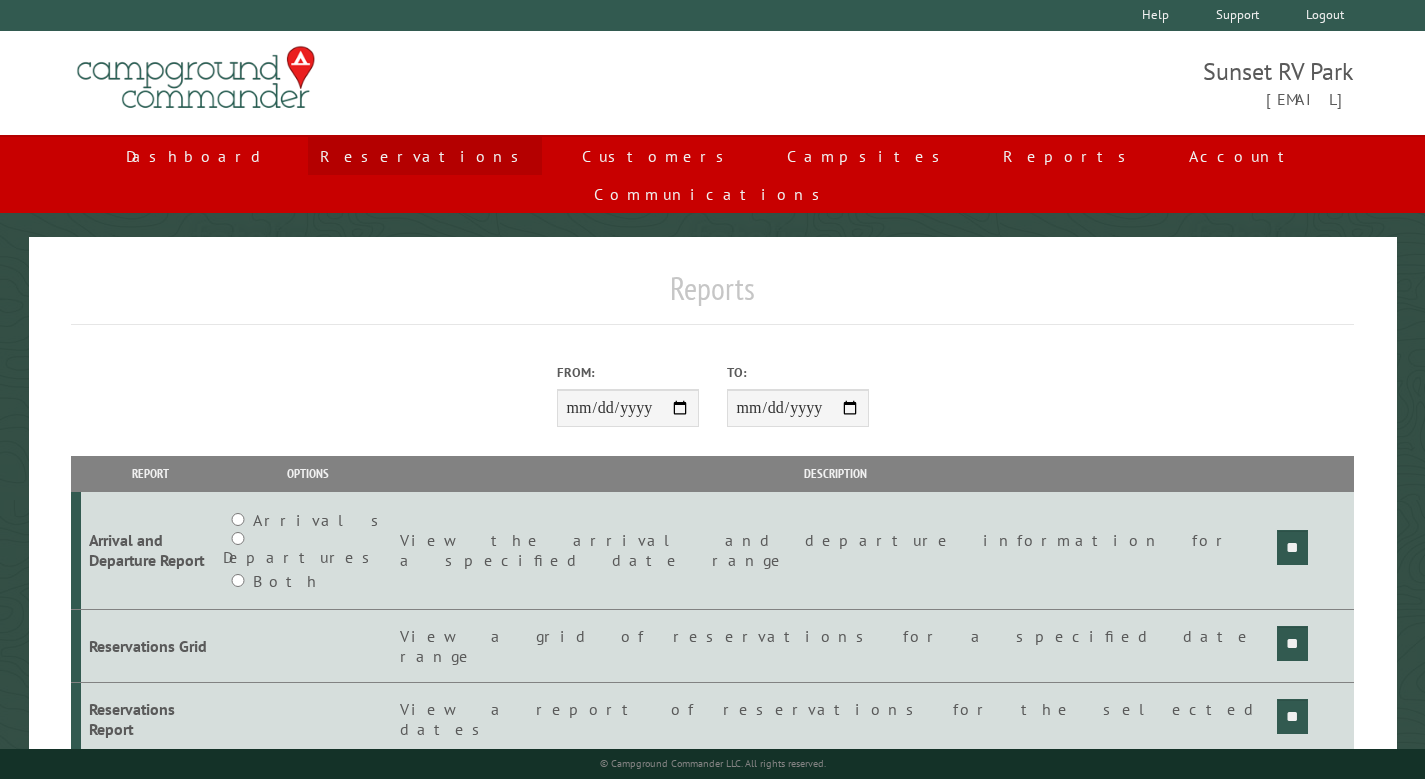 click on "Reservations" at bounding box center (425, 156) 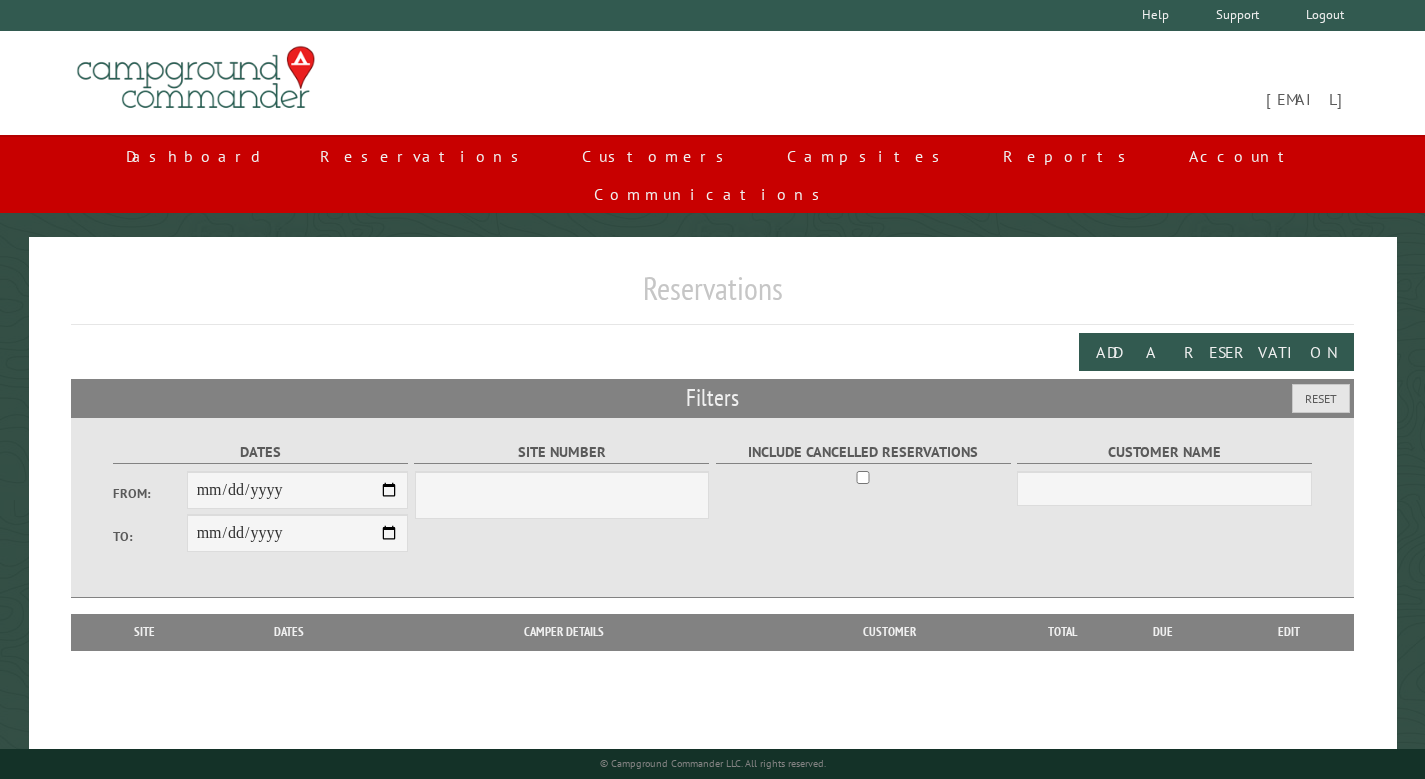 scroll, scrollTop: 0, scrollLeft: 0, axis: both 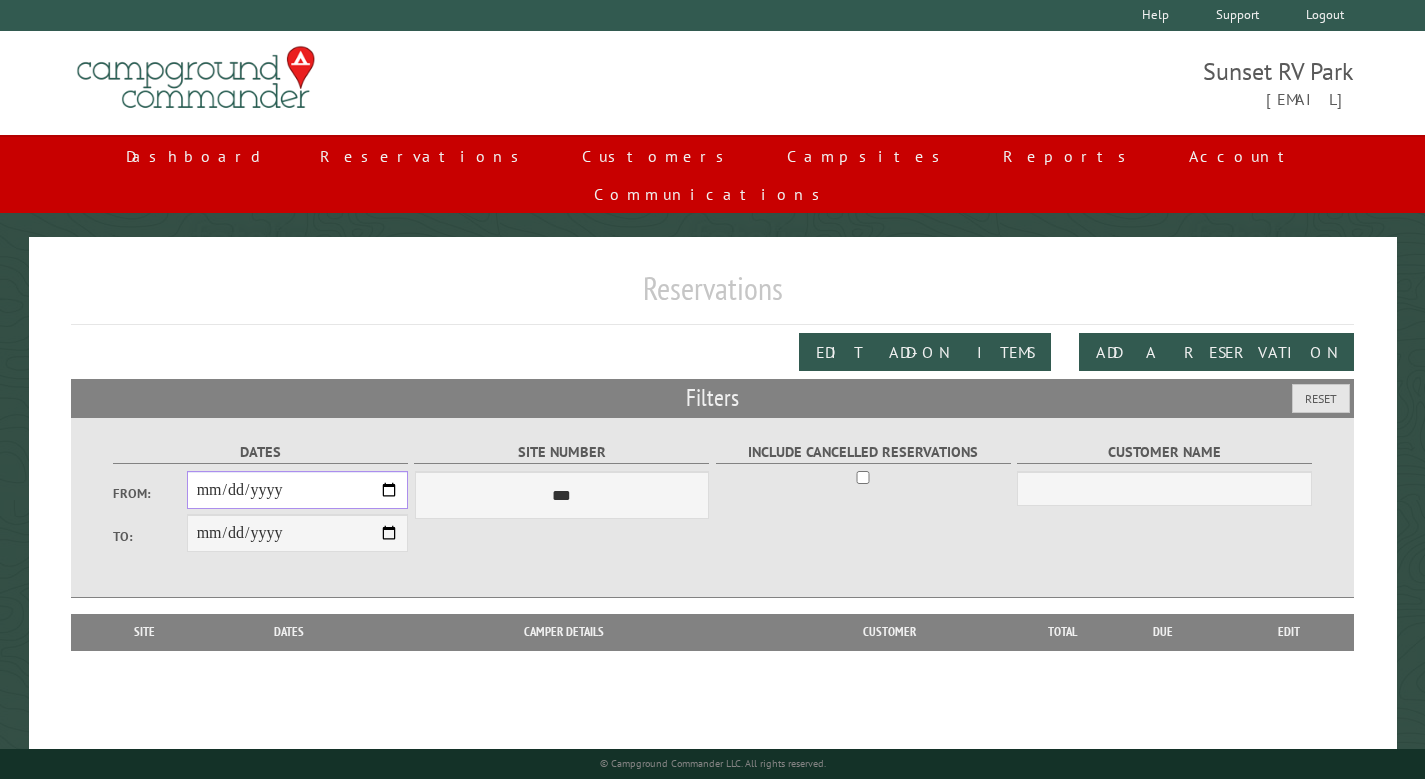 click on "From:" at bounding box center [297, 490] 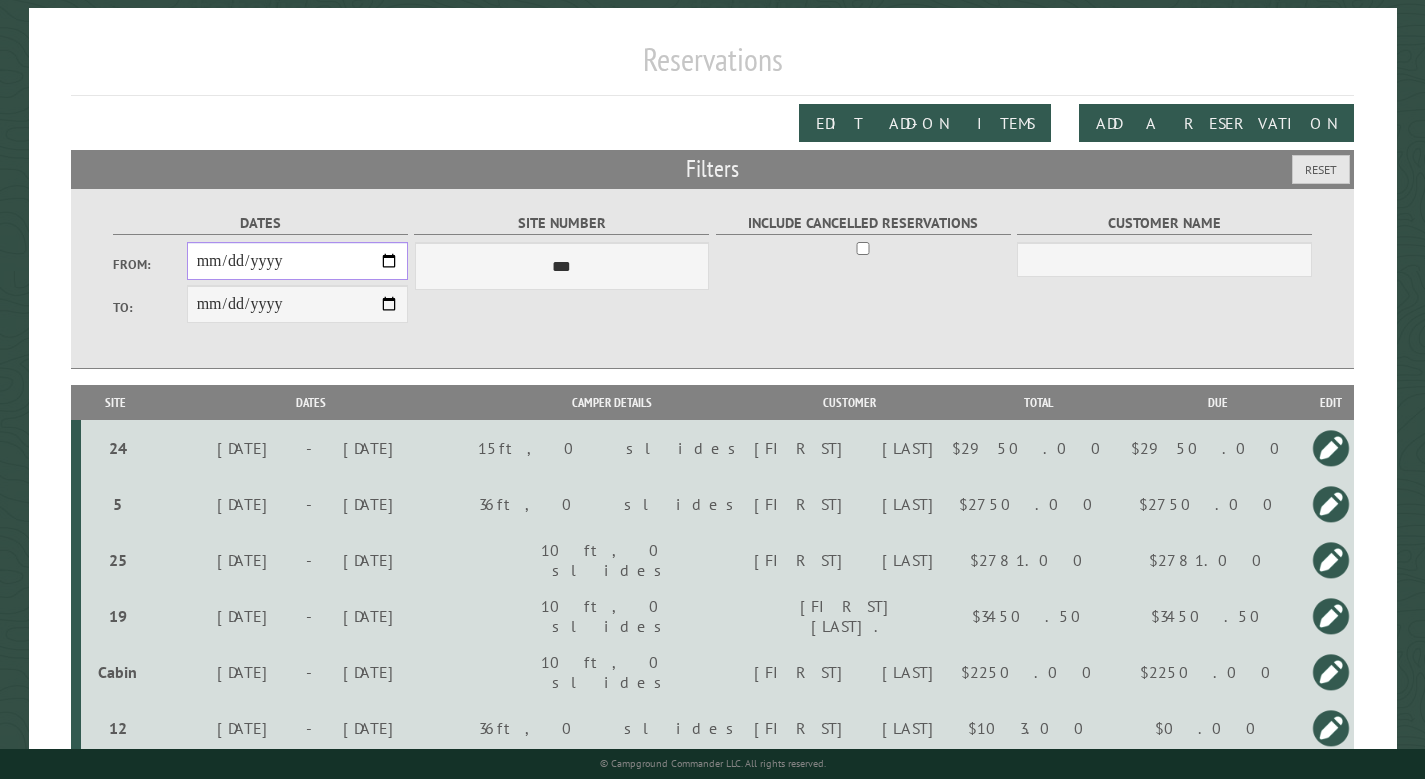 scroll, scrollTop: 217, scrollLeft: 0, axis: vertical 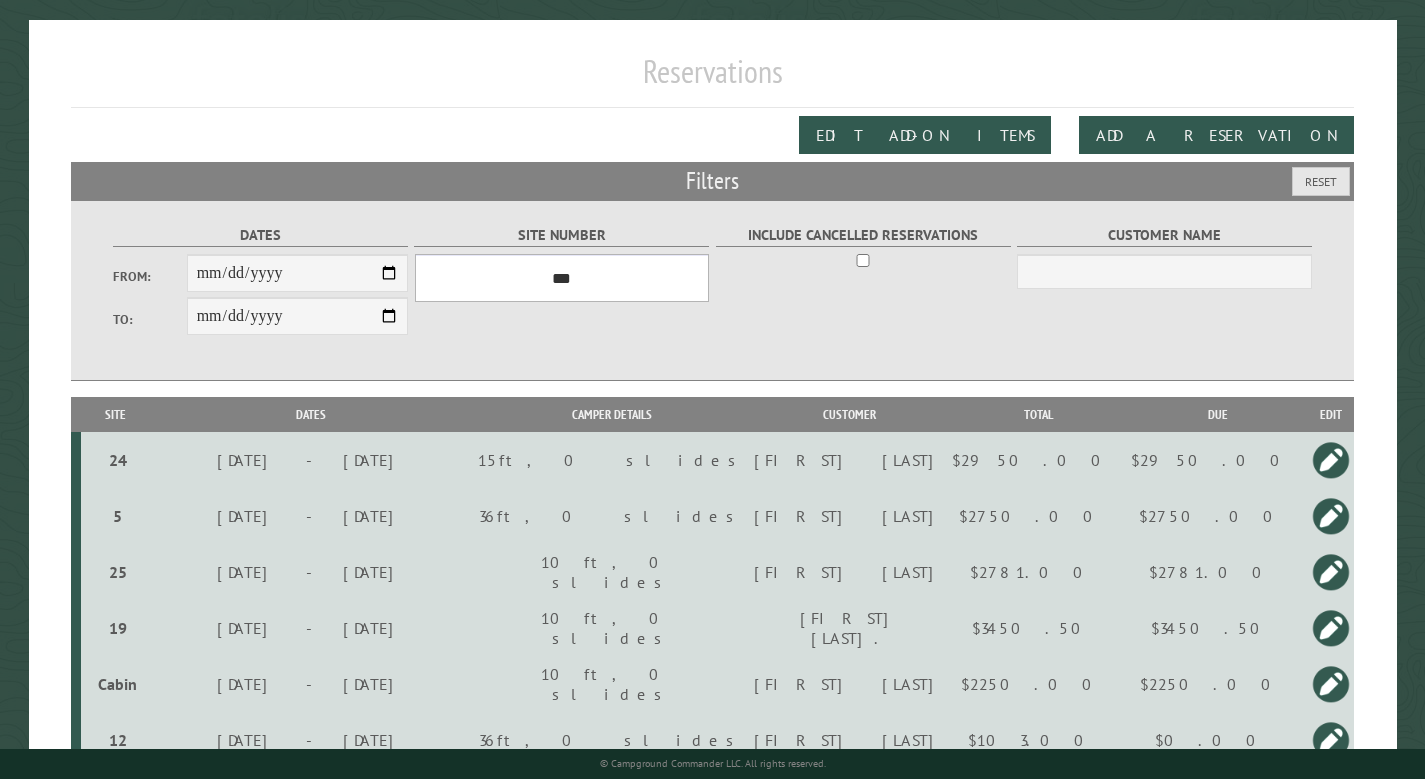 click on "**********" at bounding box center [561, 278] 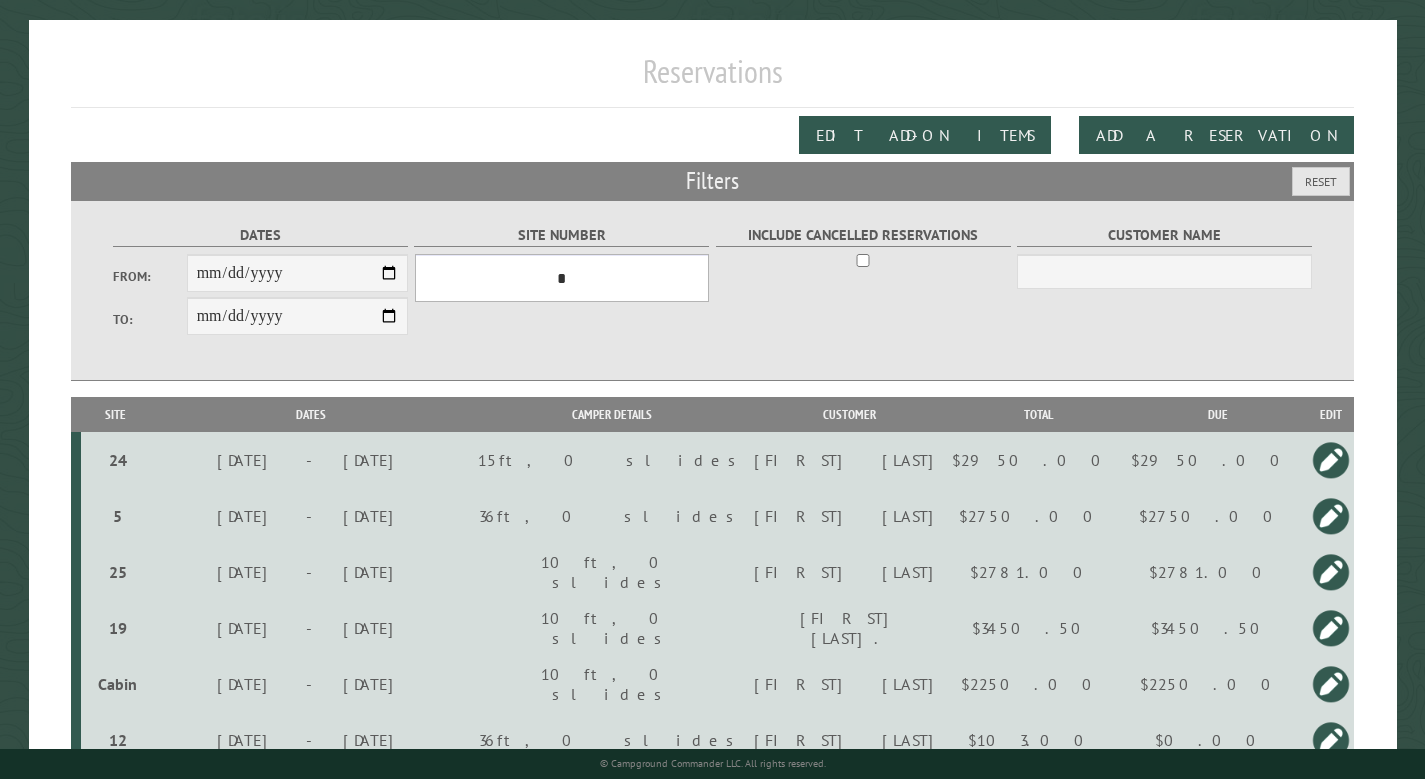 scroll, scrollTop: 178, scrollLeft: 0, axis: vertical 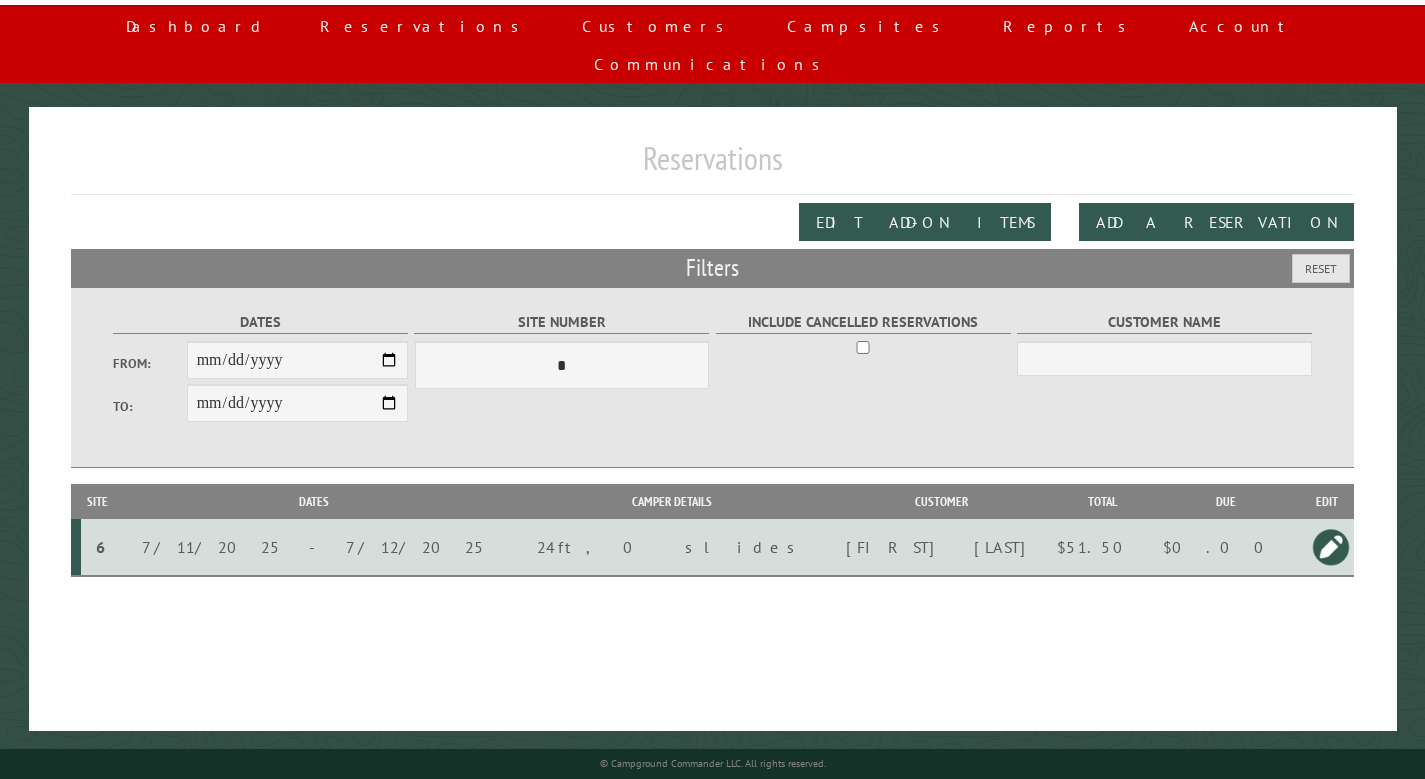 click at bounding box center [1331, 547] 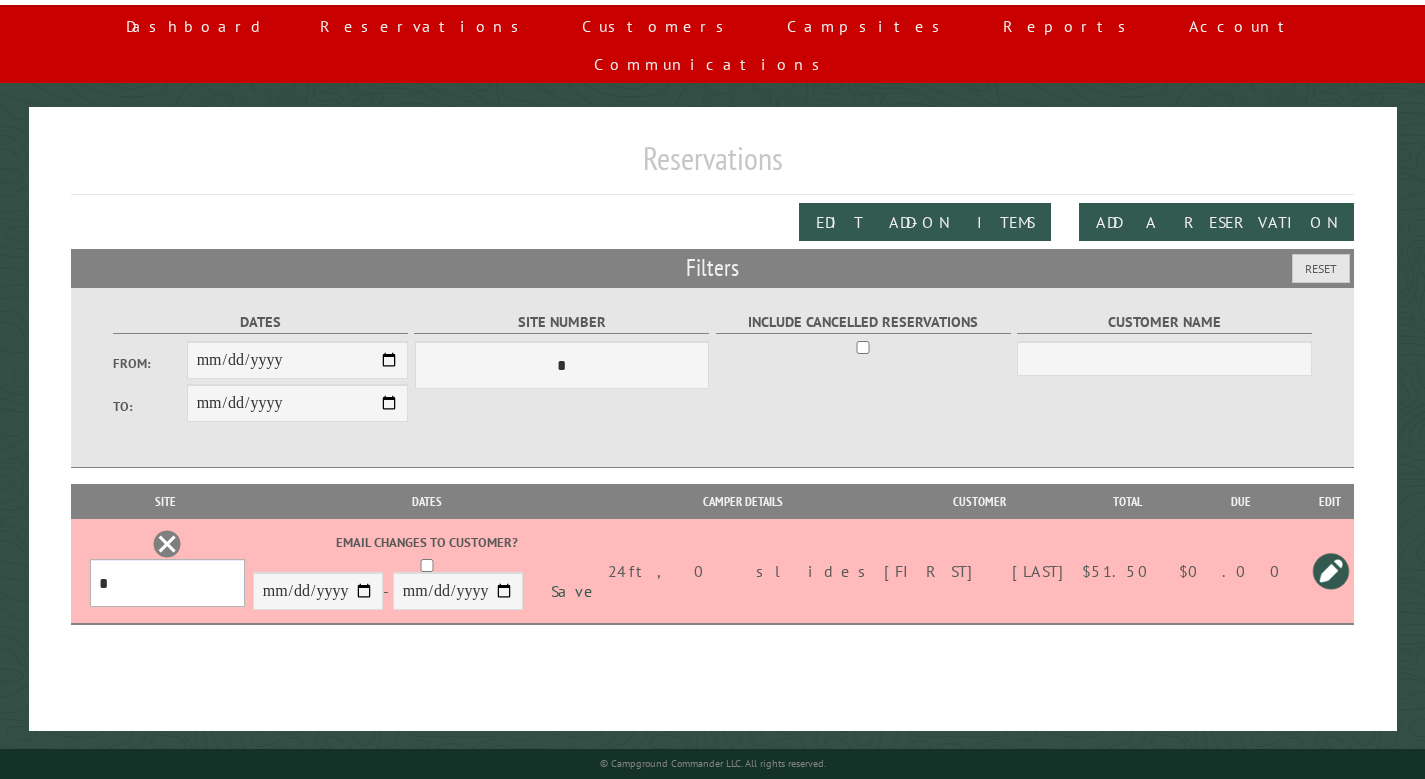 click on "**********" at bounding box center (168, 583) 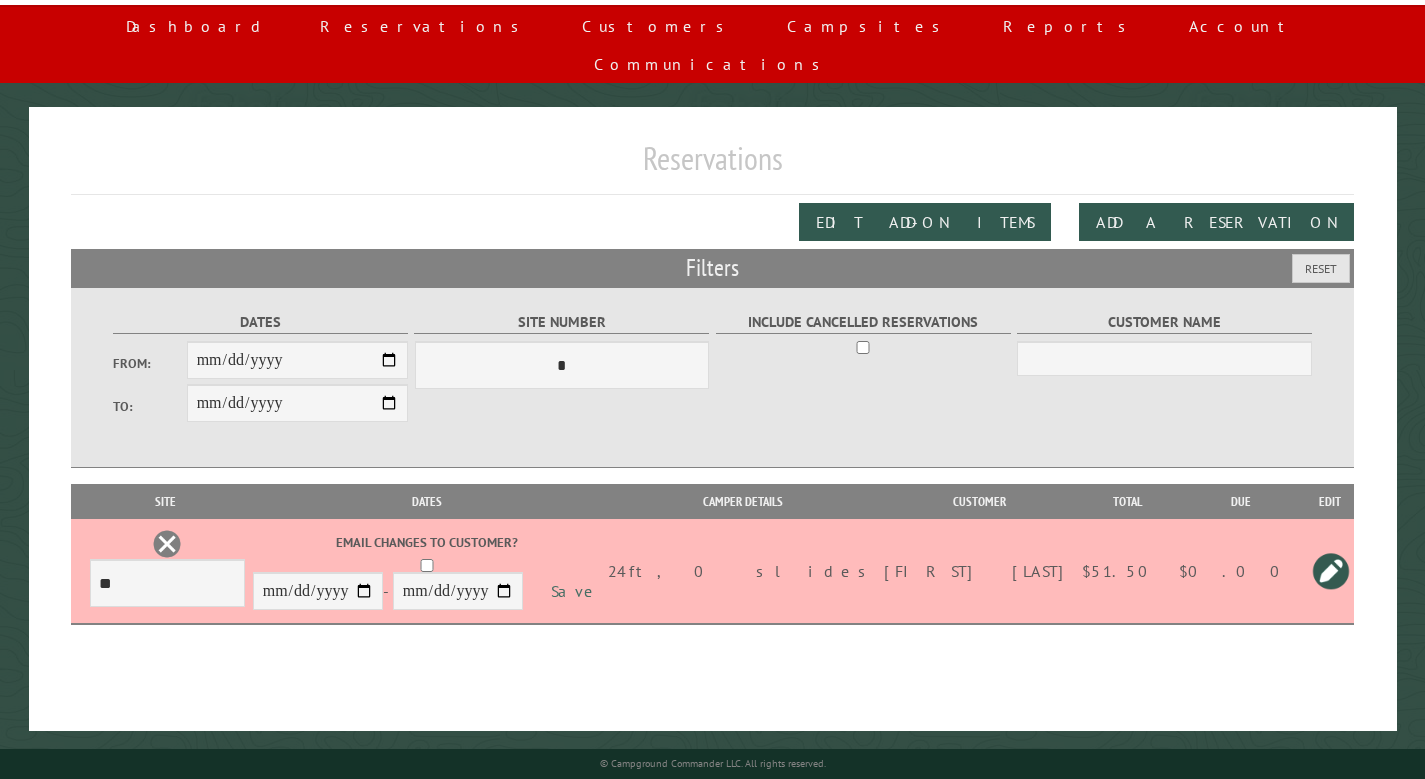 click on "Save" at bounding box center (576, 591) 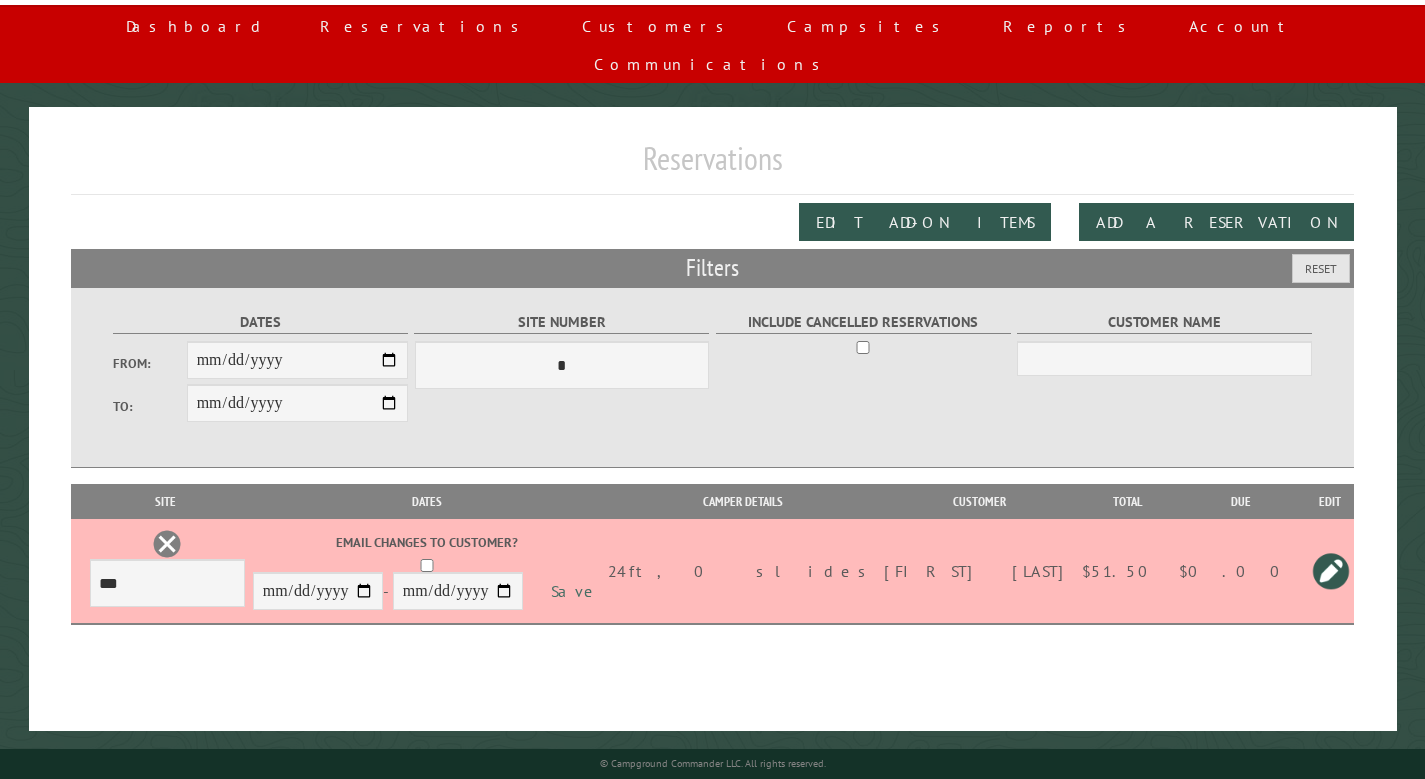 scroll, scrollTop: 152, scrollLeft: 0, axis: vertical 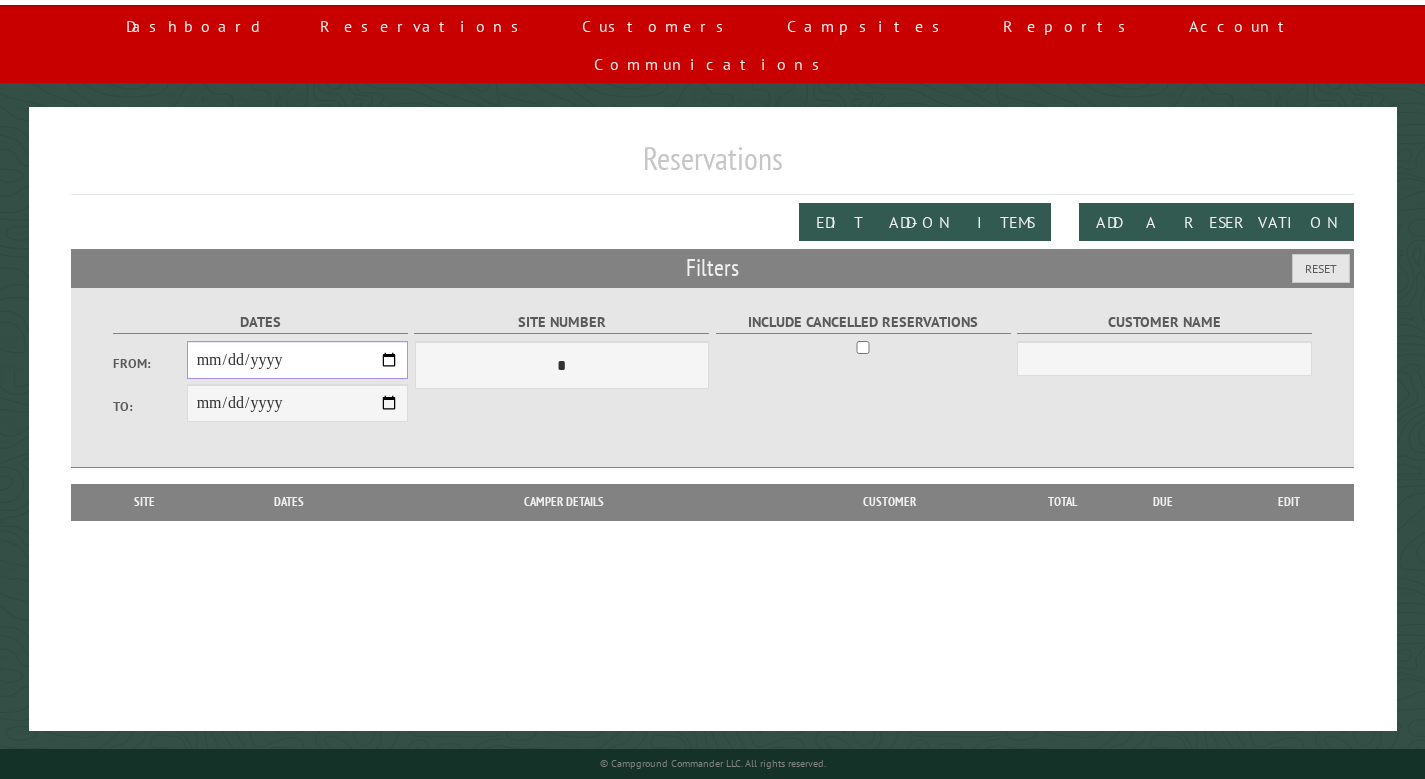 click on "**********" at bounding box center (297, 360) 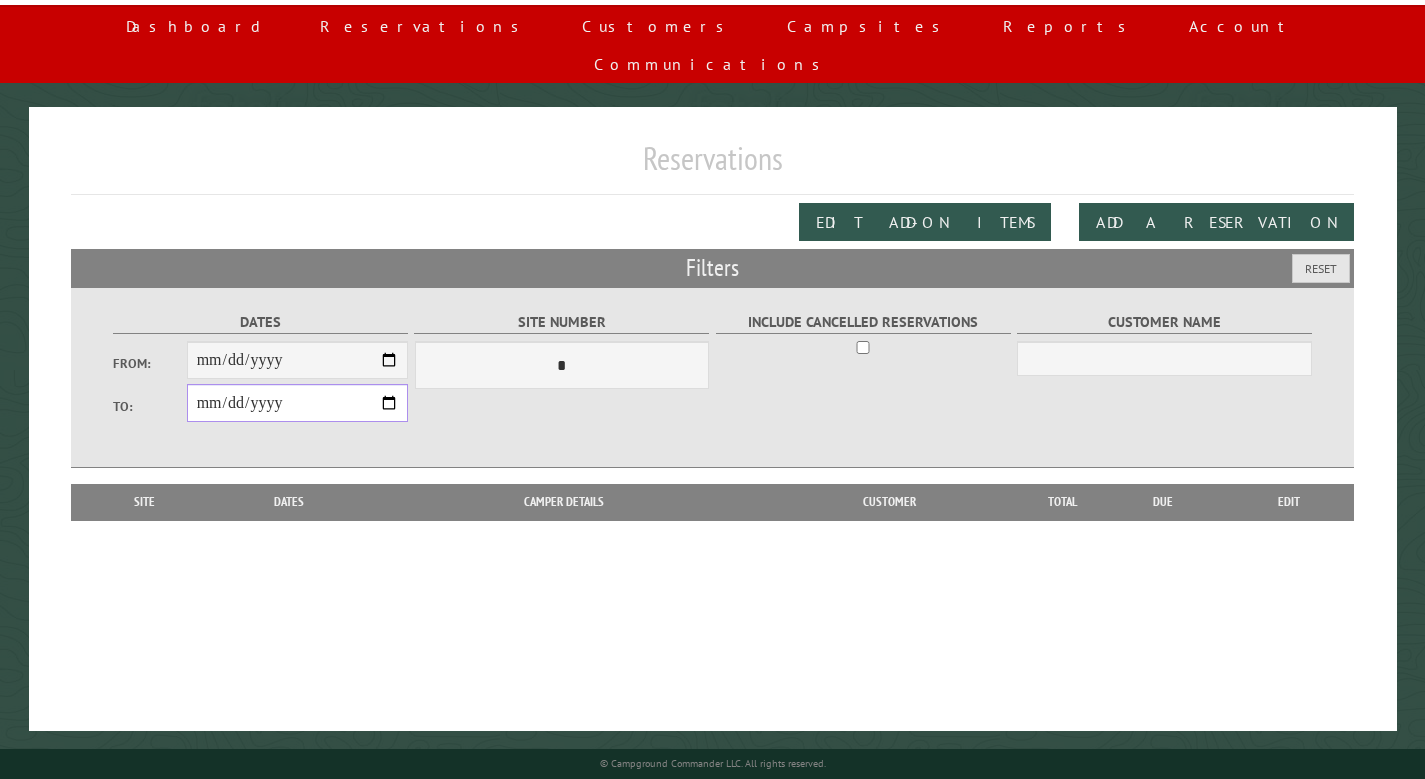 click on "**********" at bounding box center [297, 403] 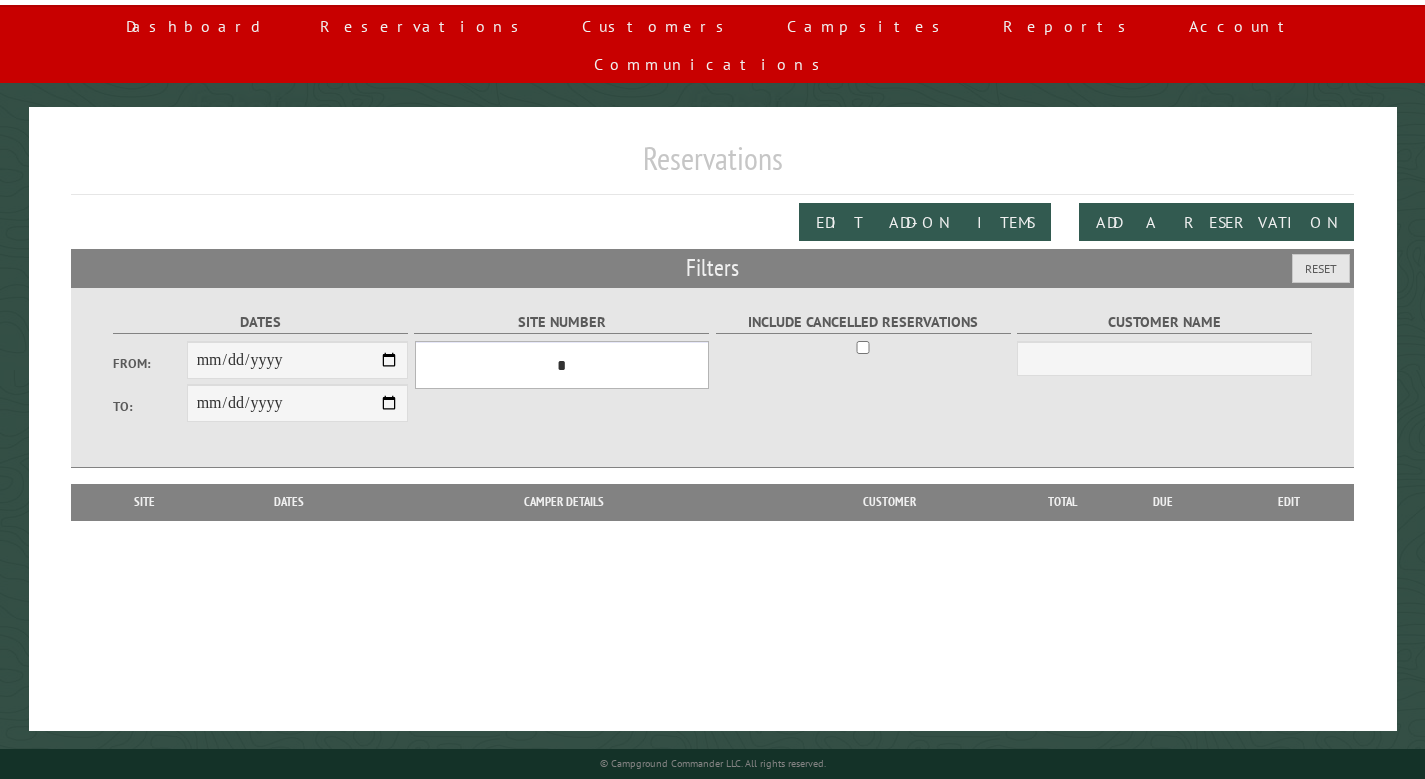 click on "**********" at bounding box center [561, 365] 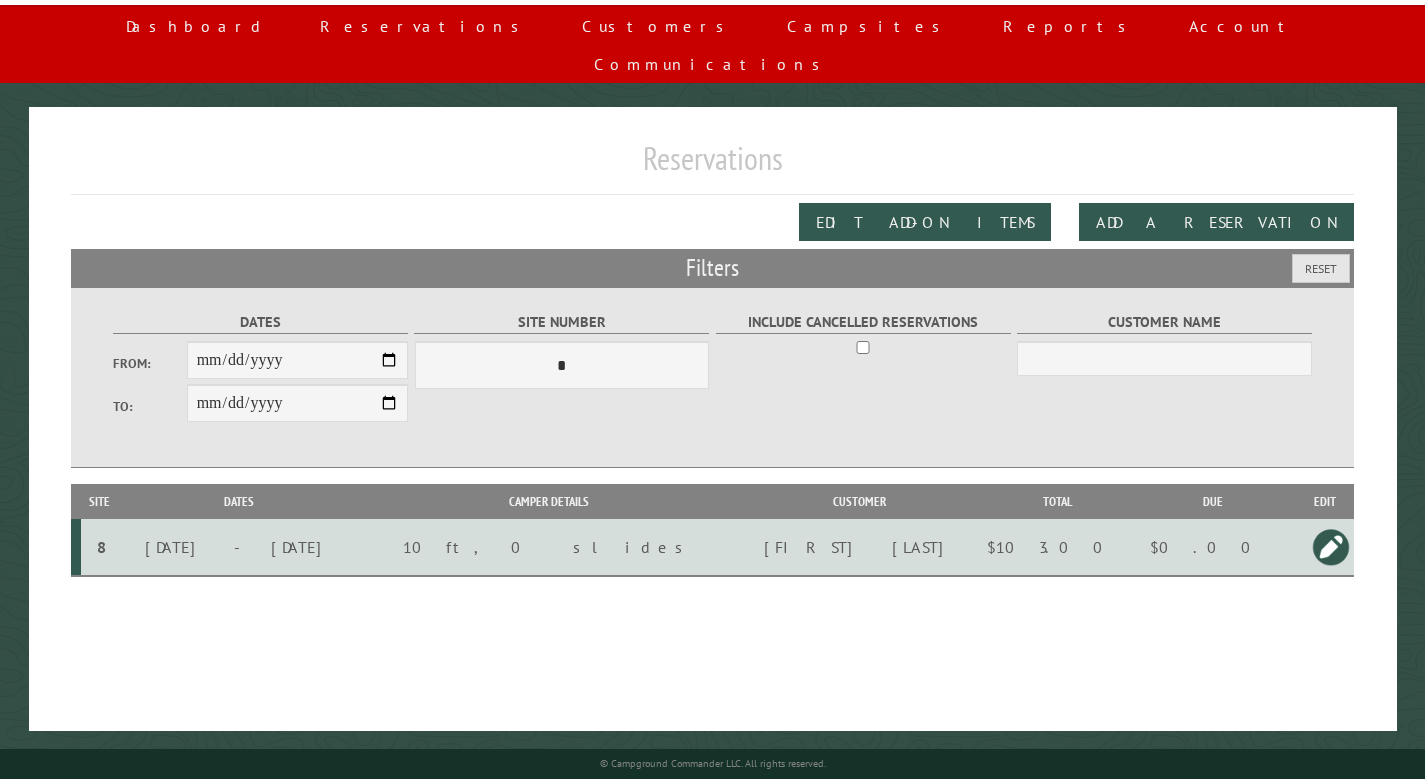 click at bounding box center [1331, 547] 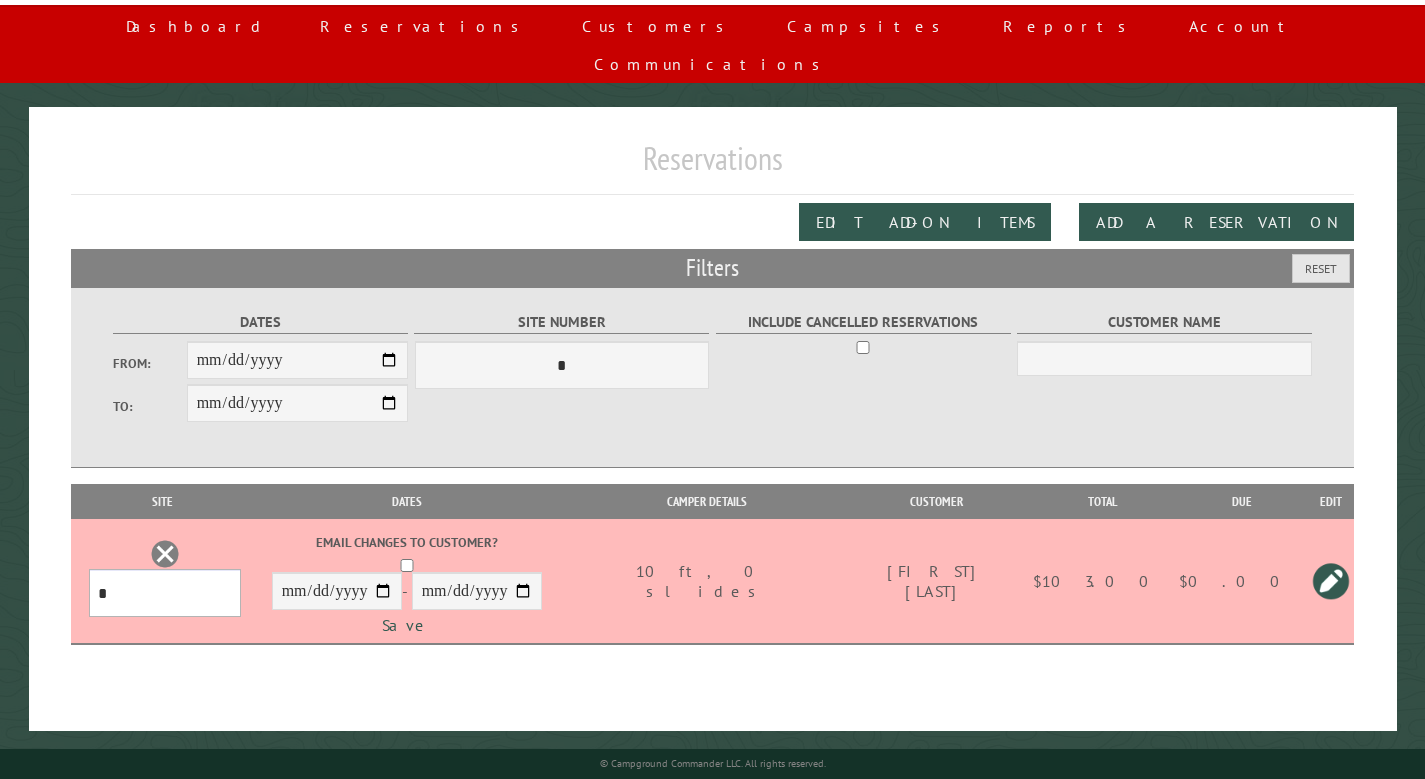 click on "**********" at bounding box center (164, 593) 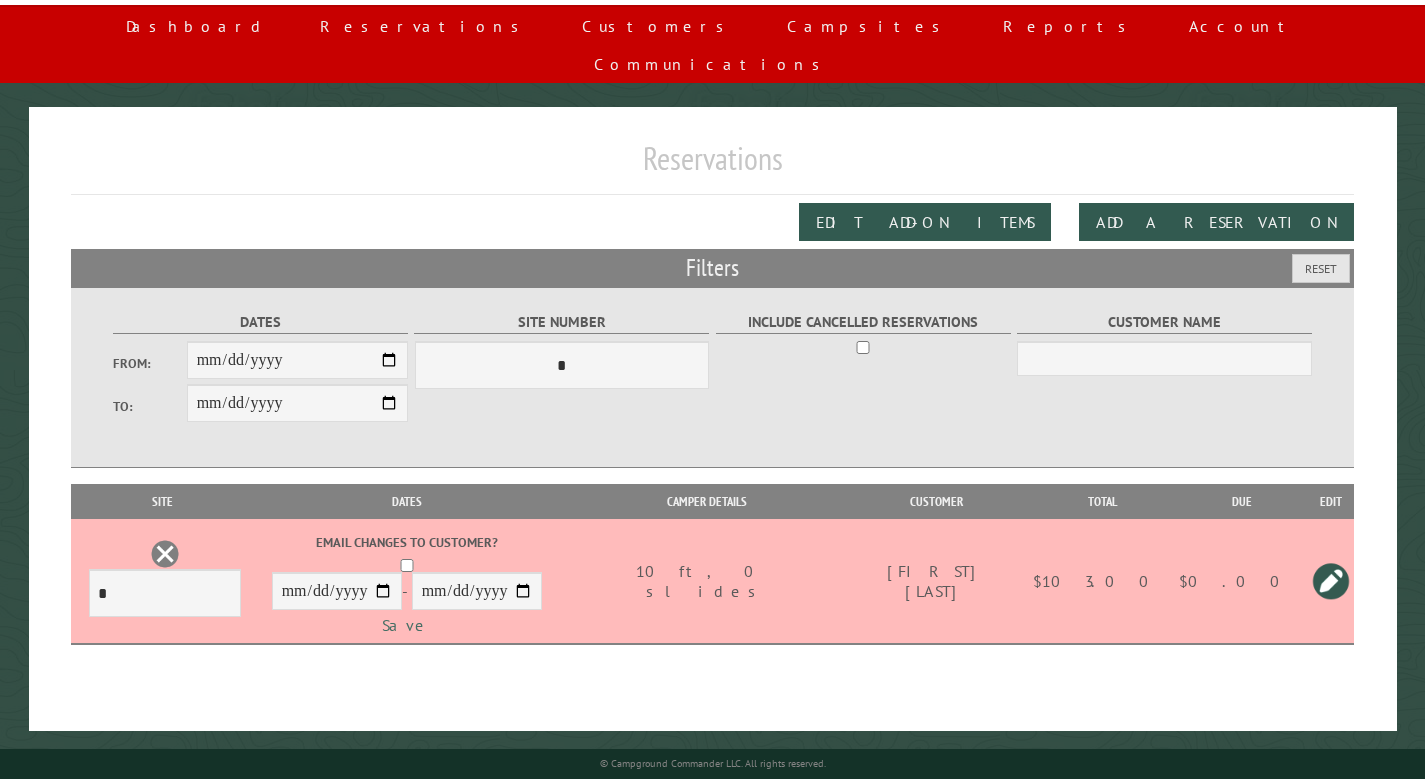 click on "Save" at bounding box center (407, 625) 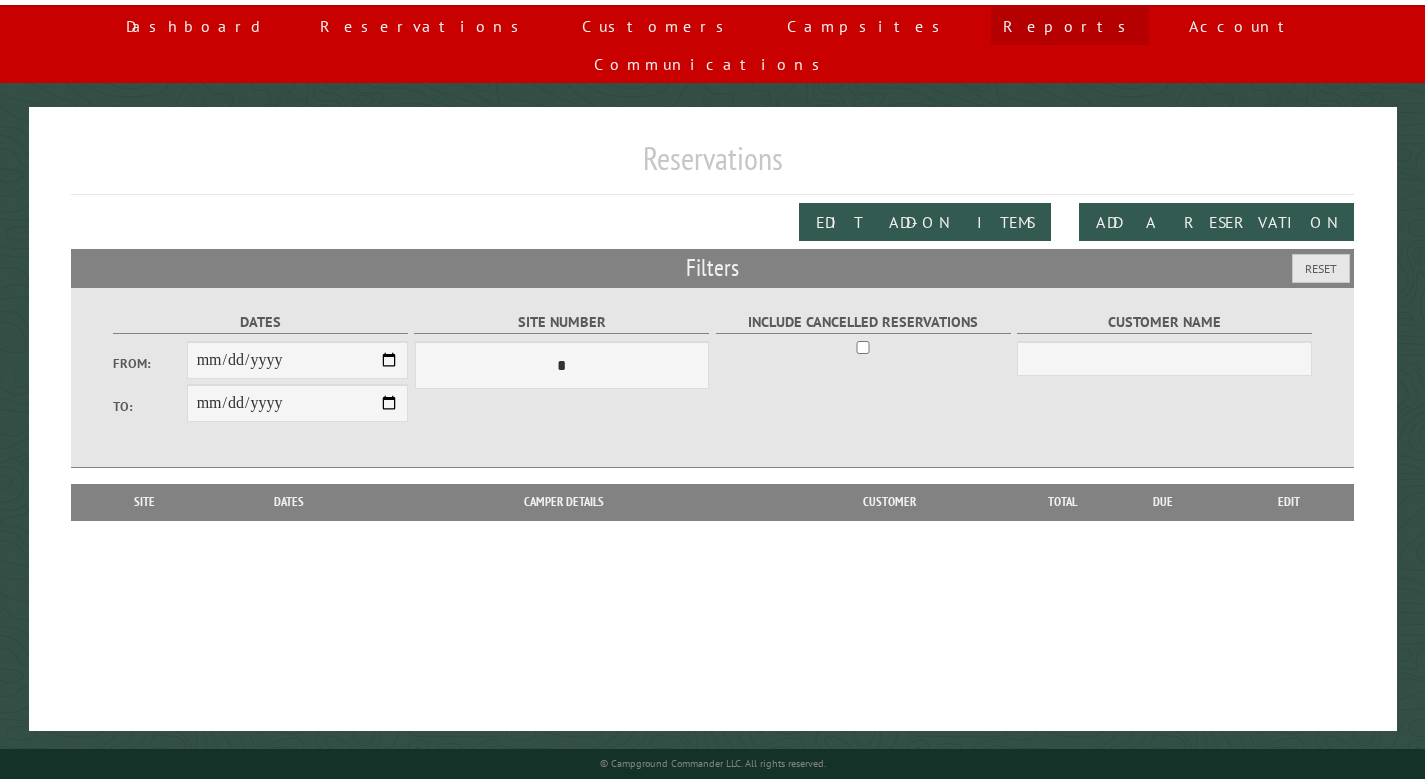 click on "Reports" at bounding box center [1070, 26] 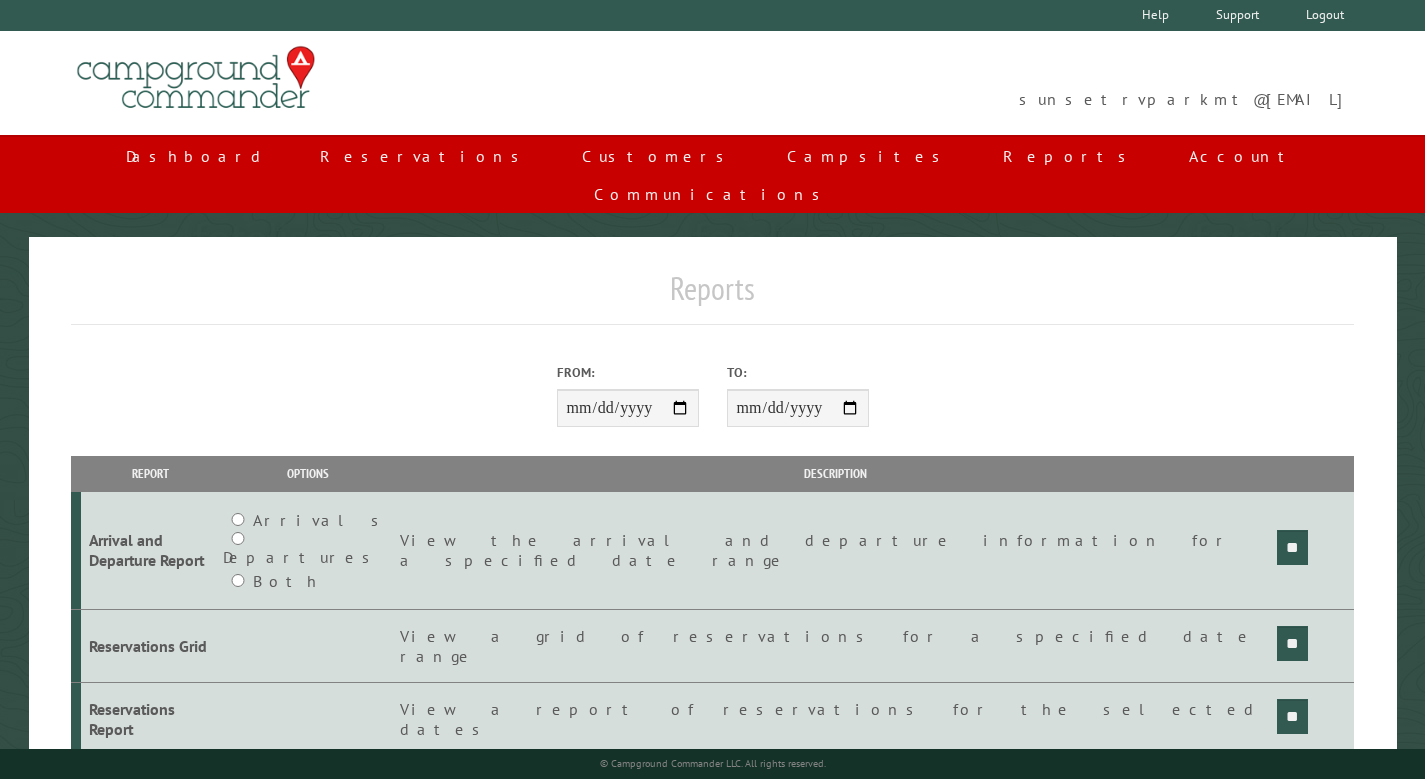 scroll, scrollTop: 0, scrollLeft: 0, axis: both 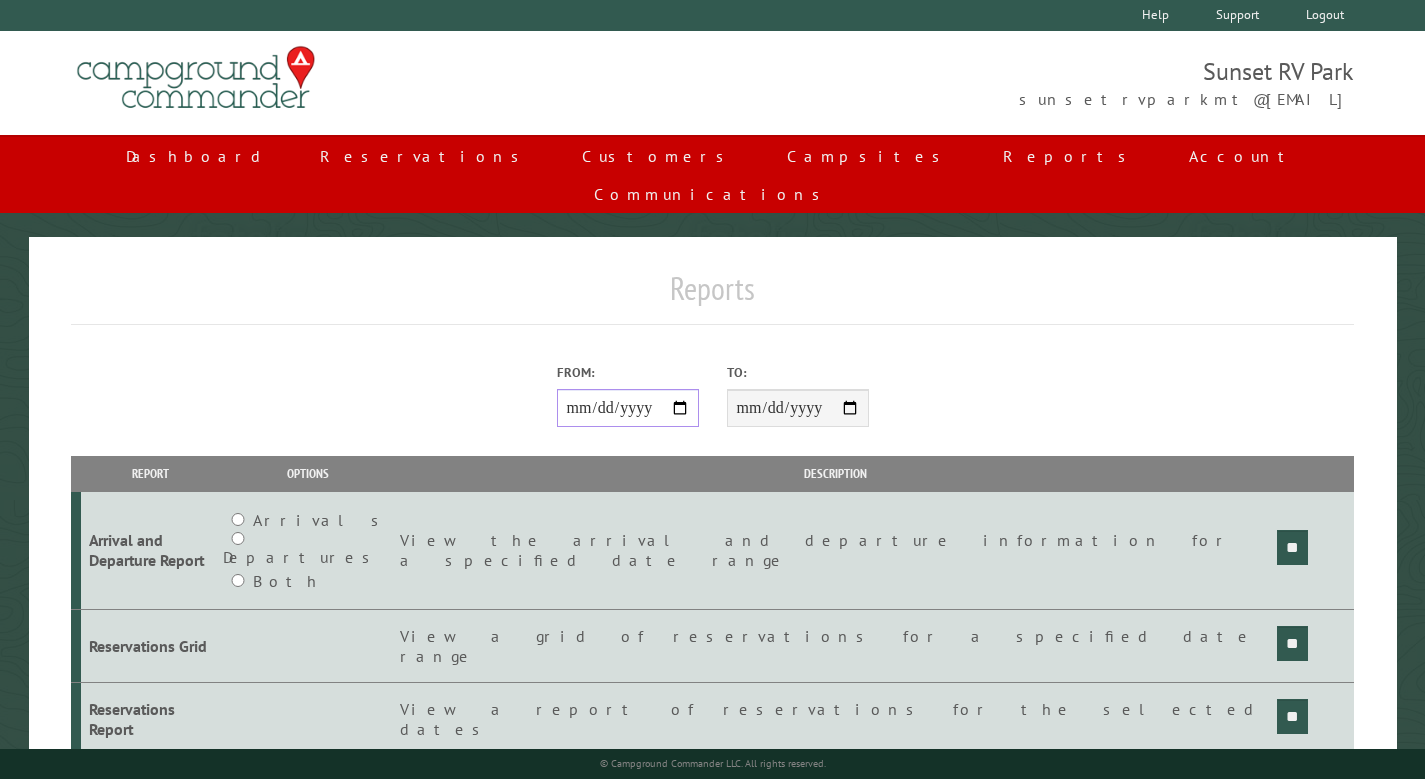 click on "From:" at bounding box center [628, 408] 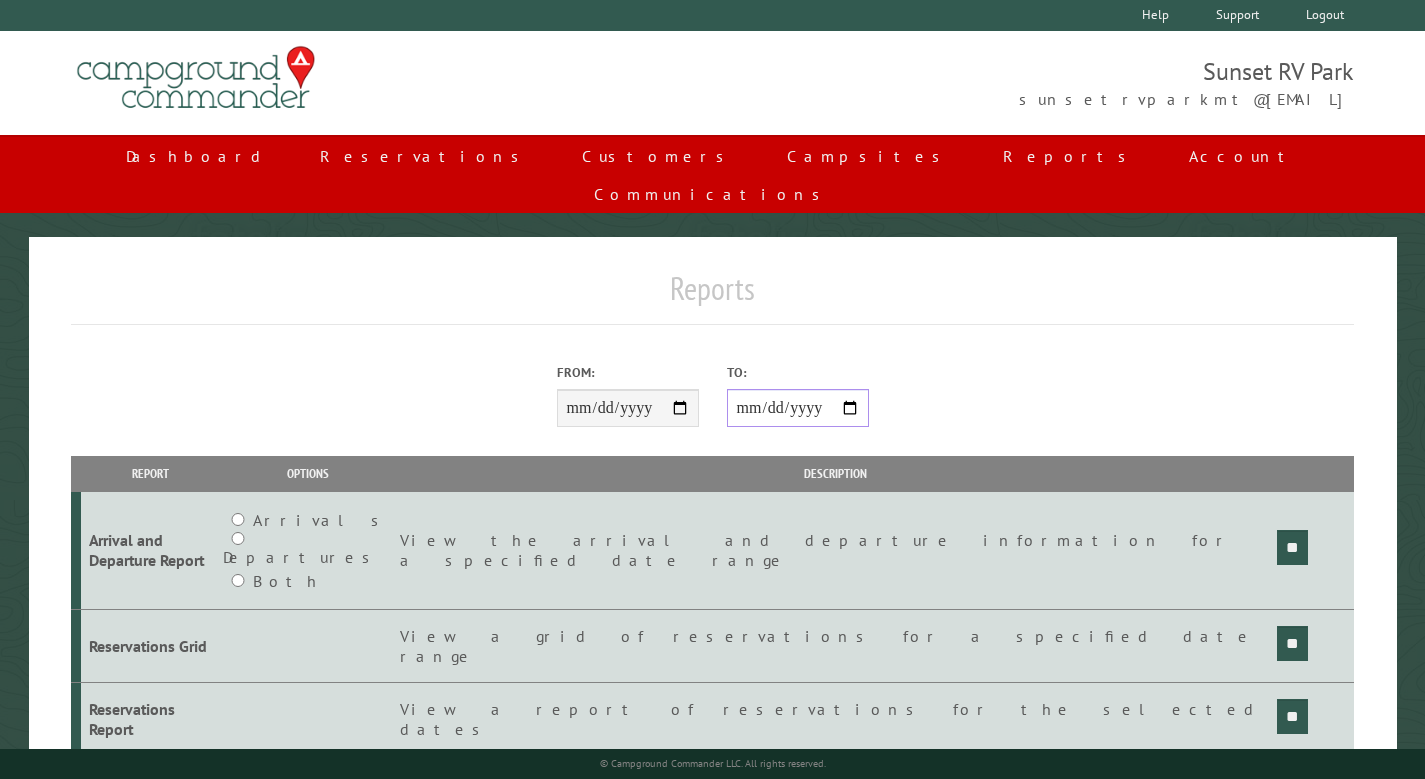 click on "**********" at bounding box center (798, 408) 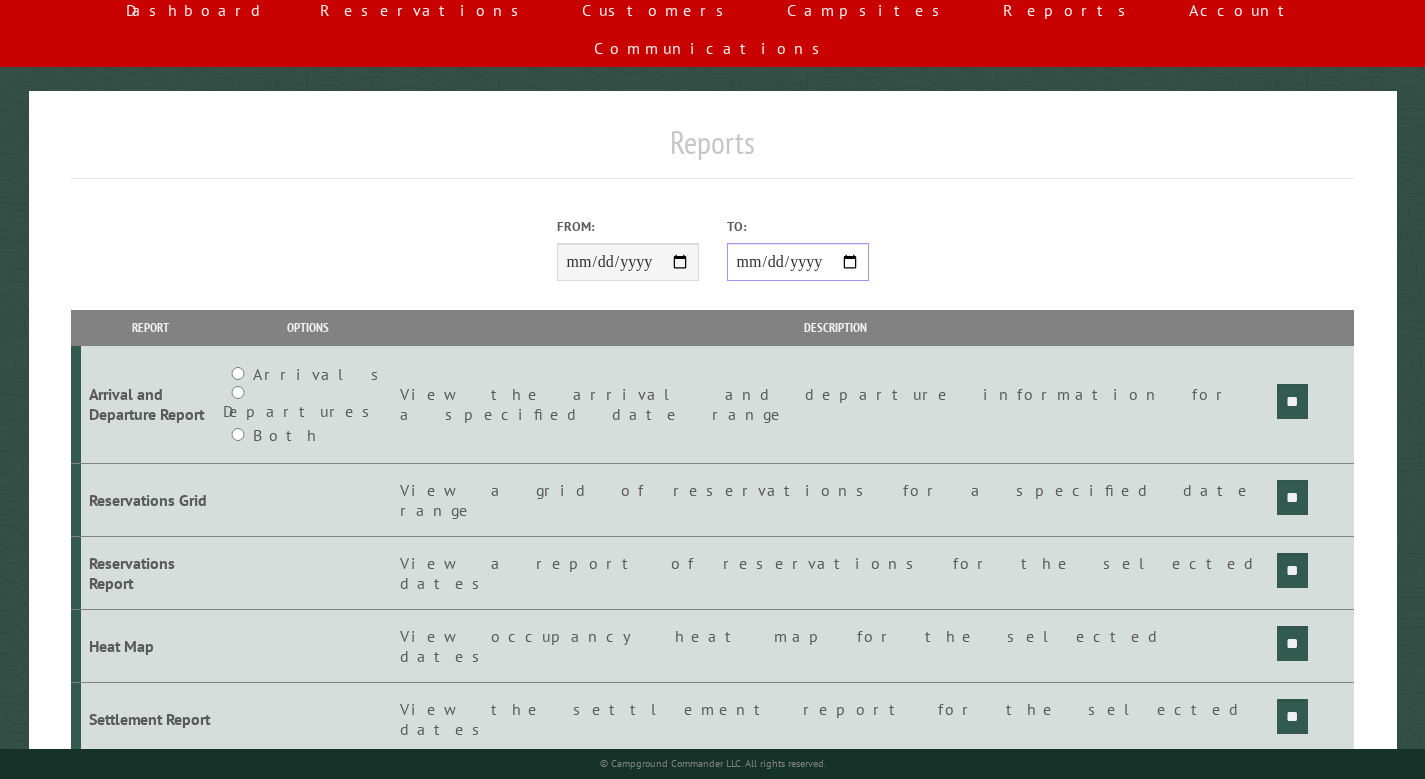 scroll, scrollTop: 147, scrollLeft: 0, axis: vertical 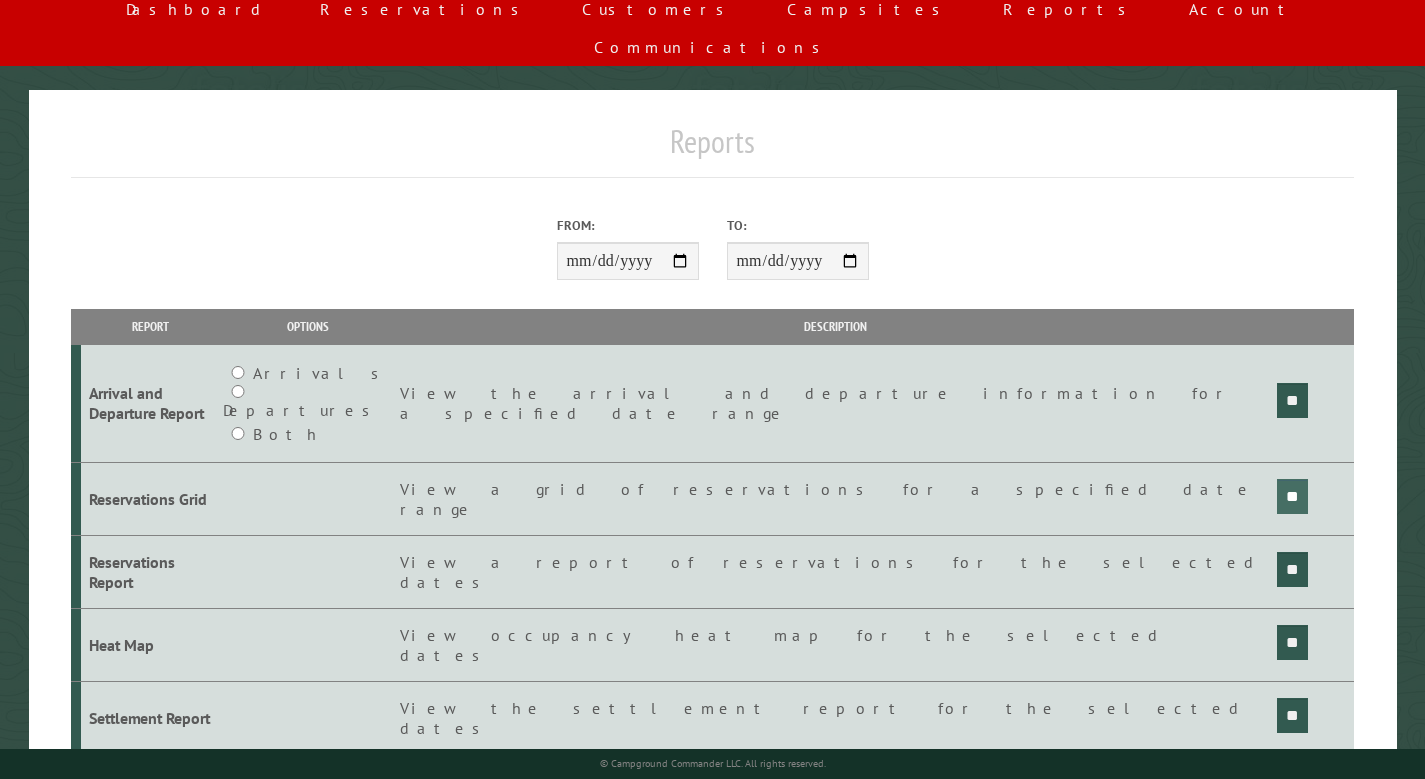 click on "**" at bounding box center [1292, 400] 